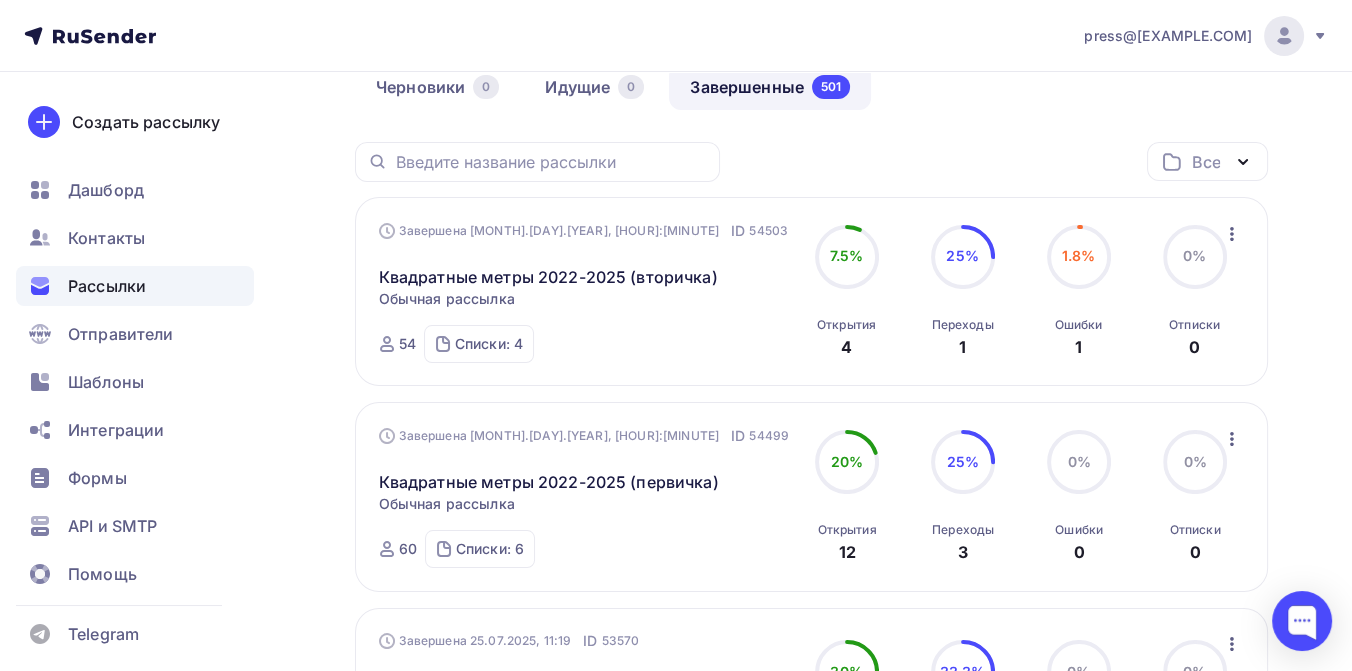scroll, scrollTop: 0, scrollLeft: 0, axis: both 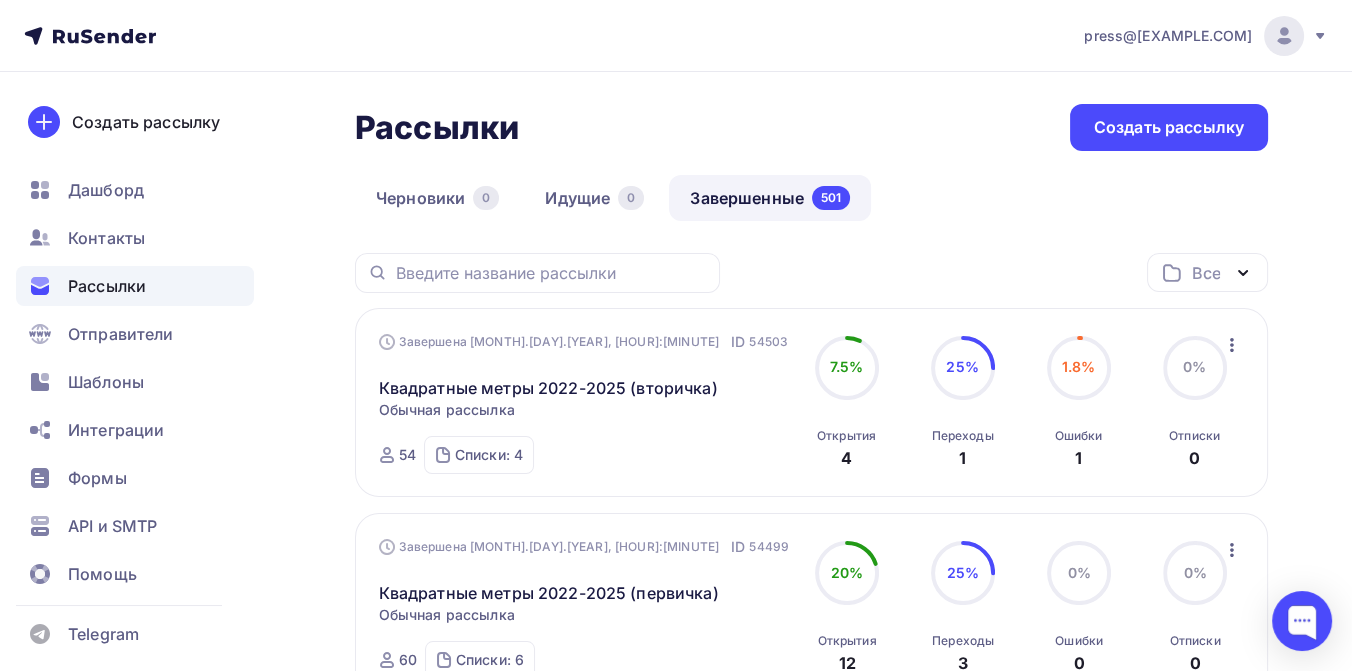 click 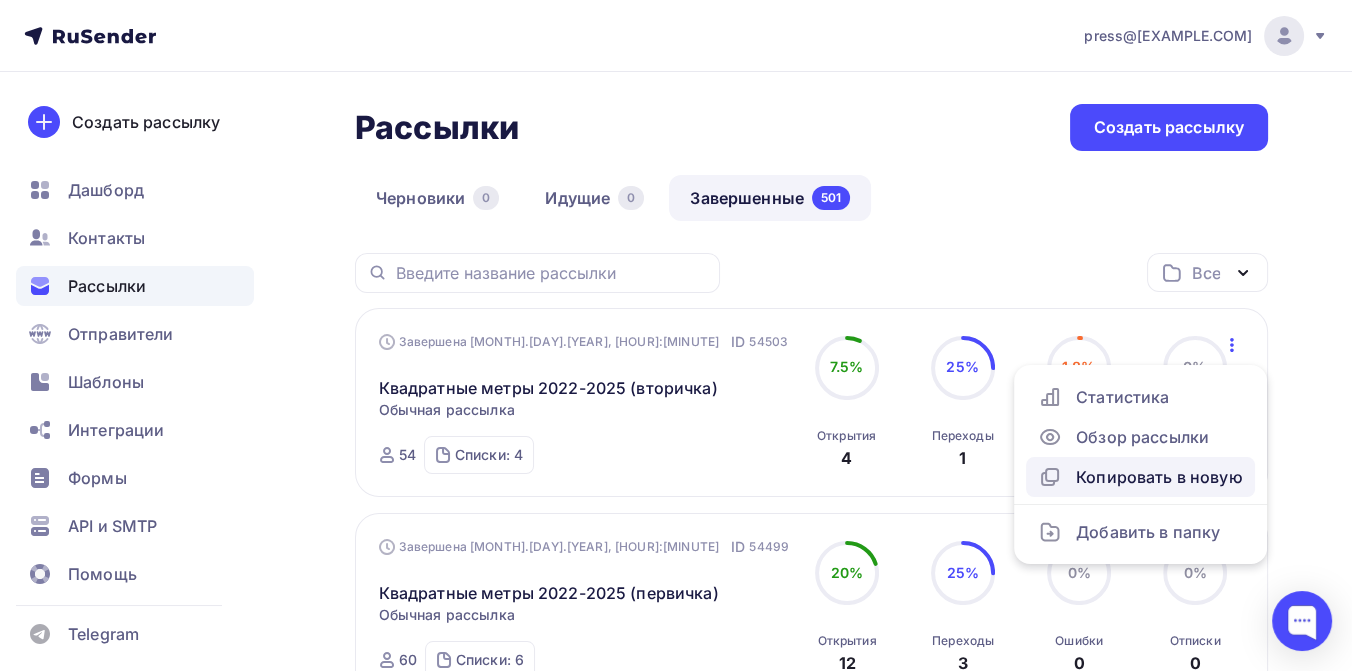 click on "Копировать в новую" at bounding box center [1140, 477] 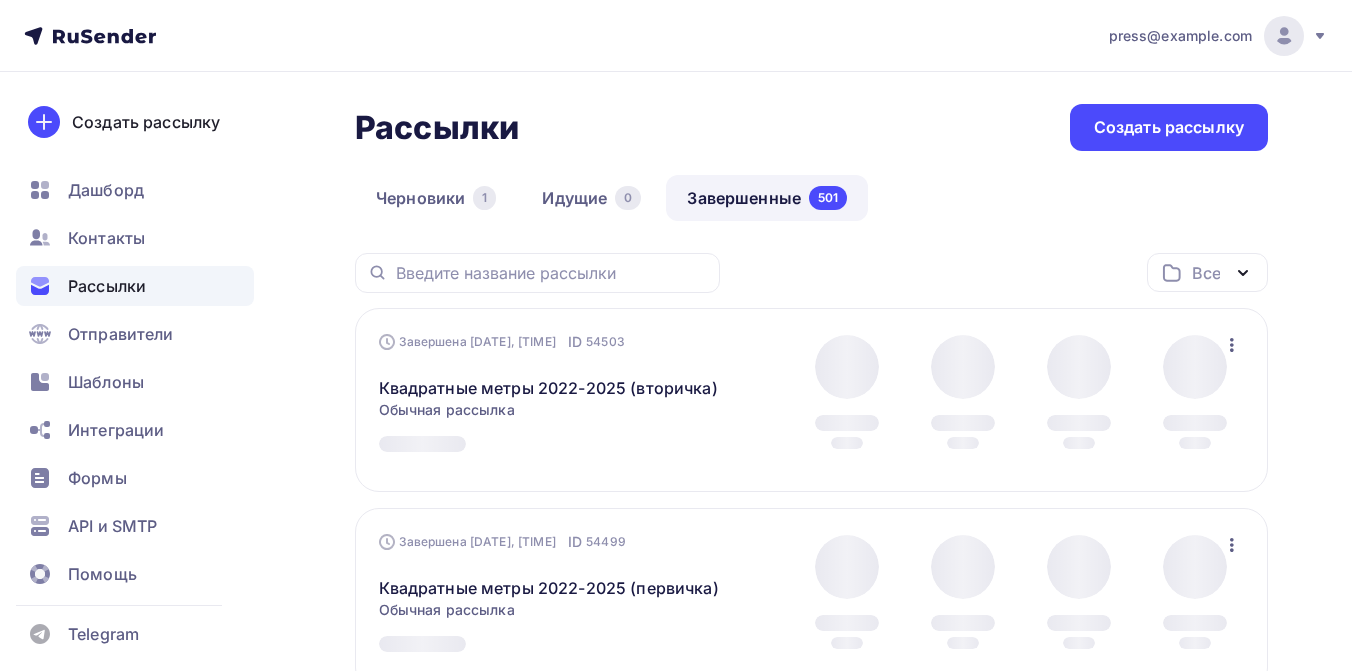 scroll, scrollTop: 0, scrollLeft: 0, axis: both 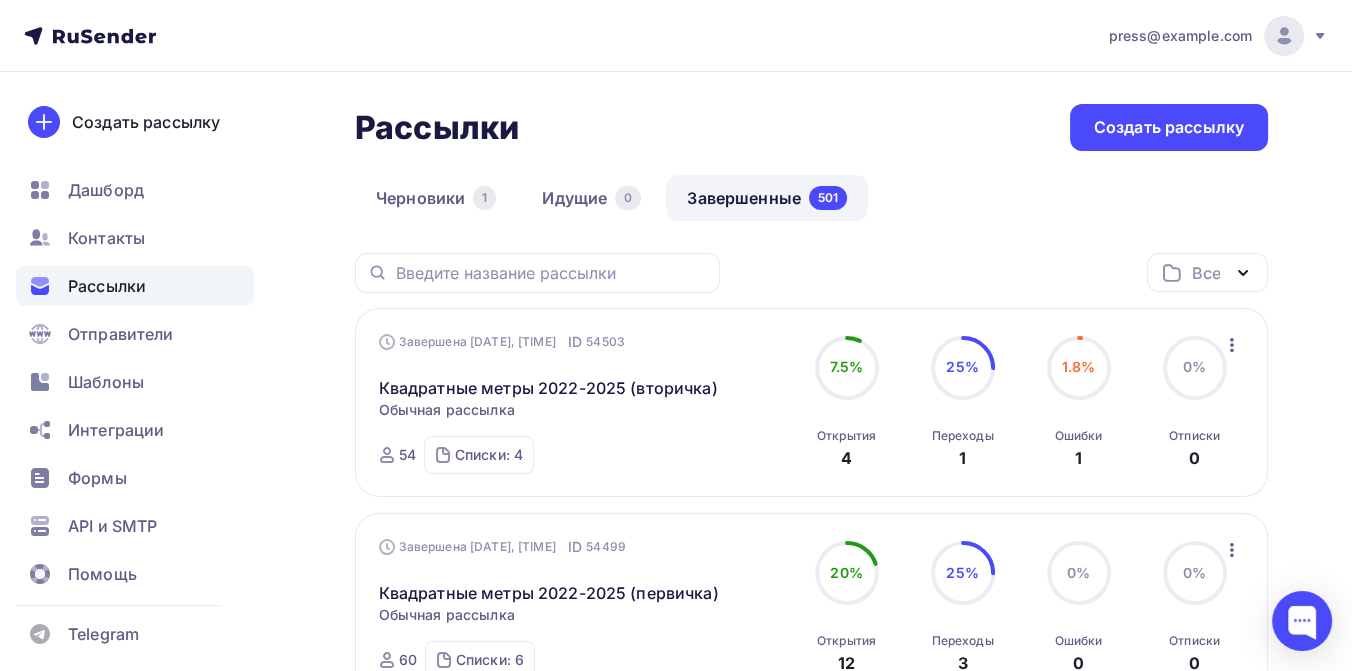 click 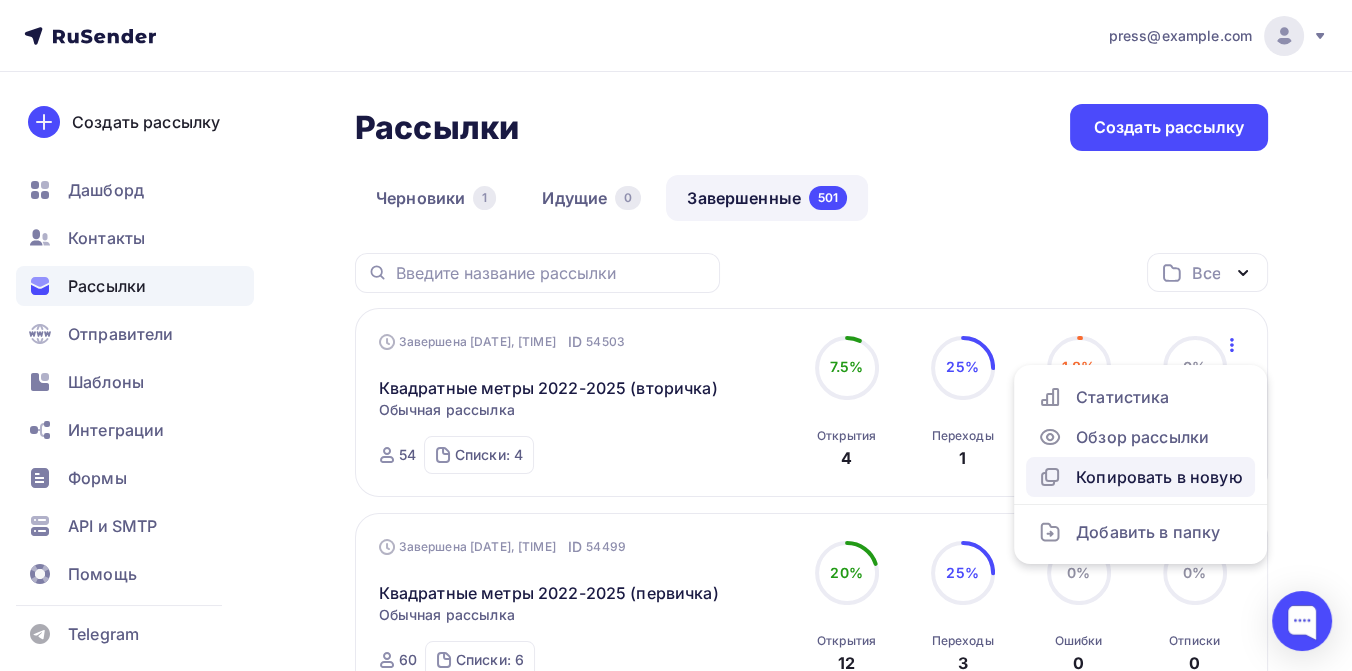 click on "Копировать в новую" at bounding box center (1140, 477) 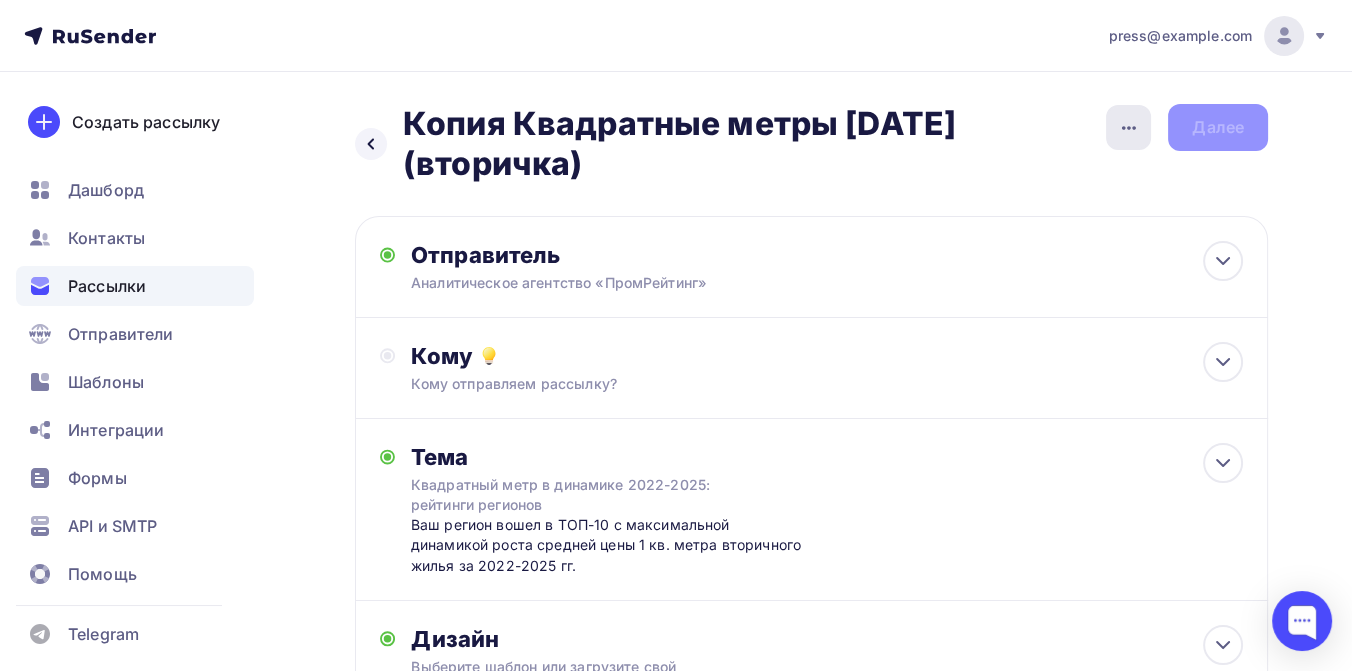 click 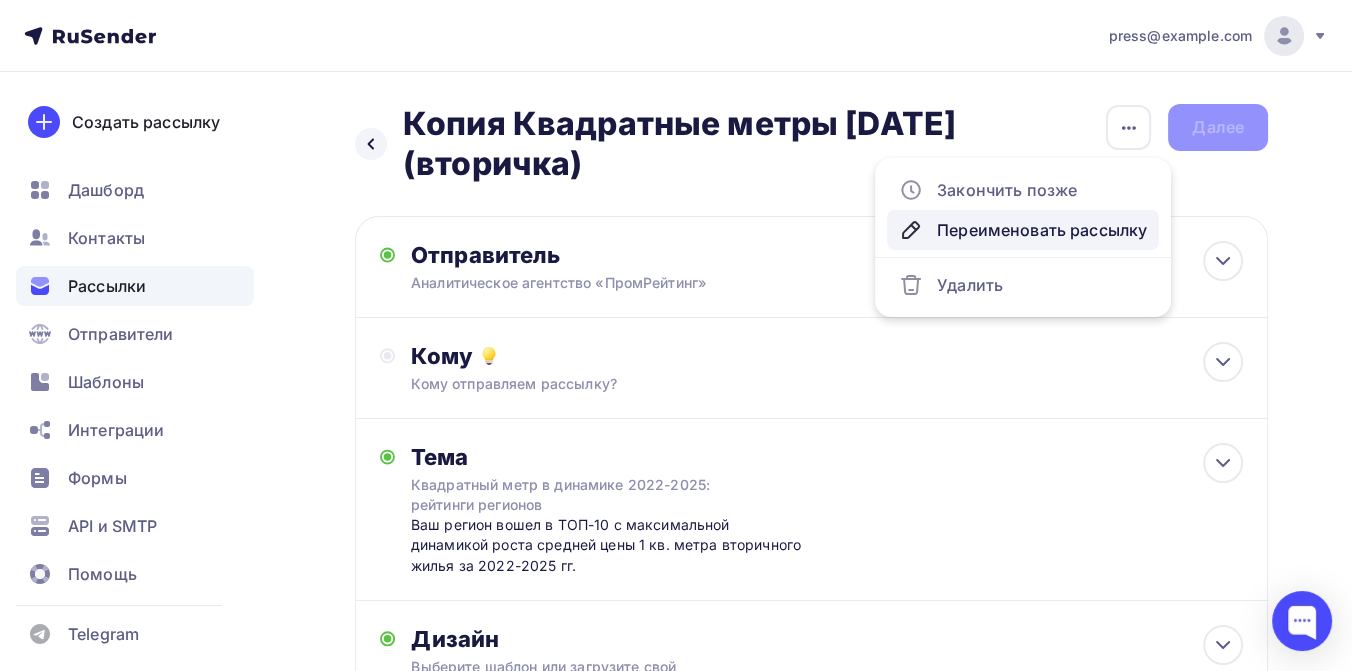 click on "Переименовать рассылку" at bounding box center (1023, 230) 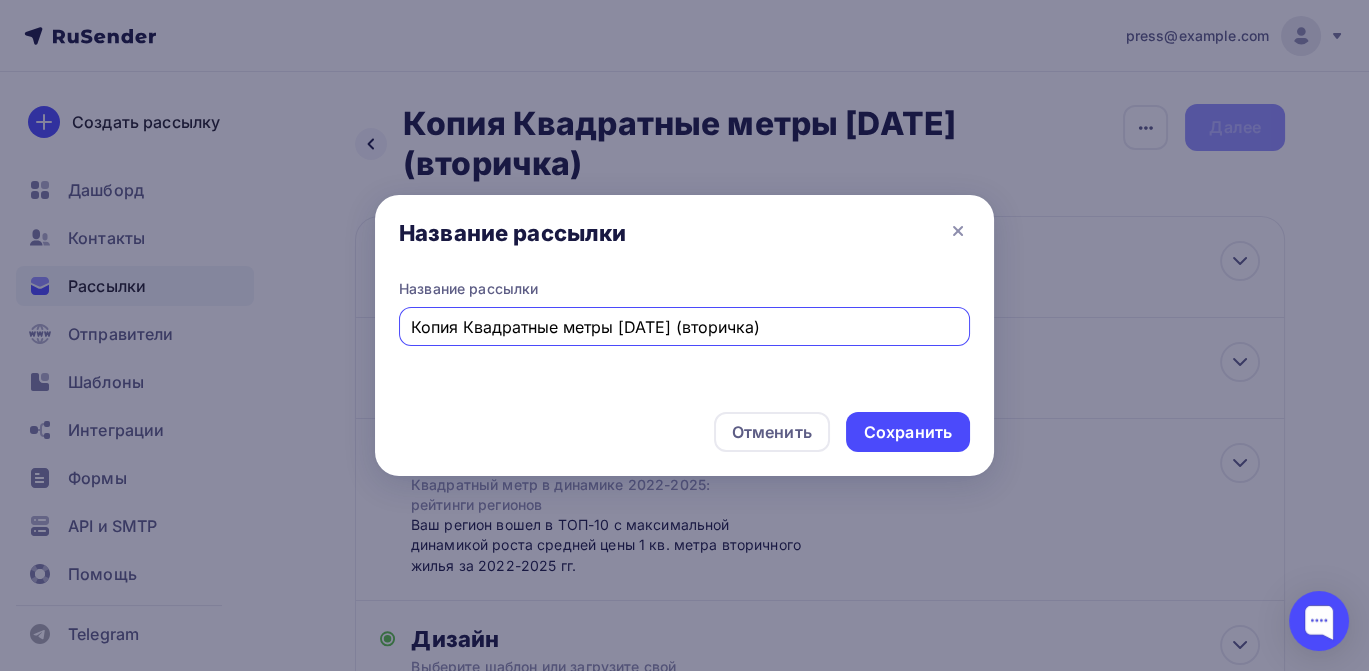drag, startPoint x: 810, startPoint y: 328, endPoint x: 397, endPoint y: 325, distance: 413.0109 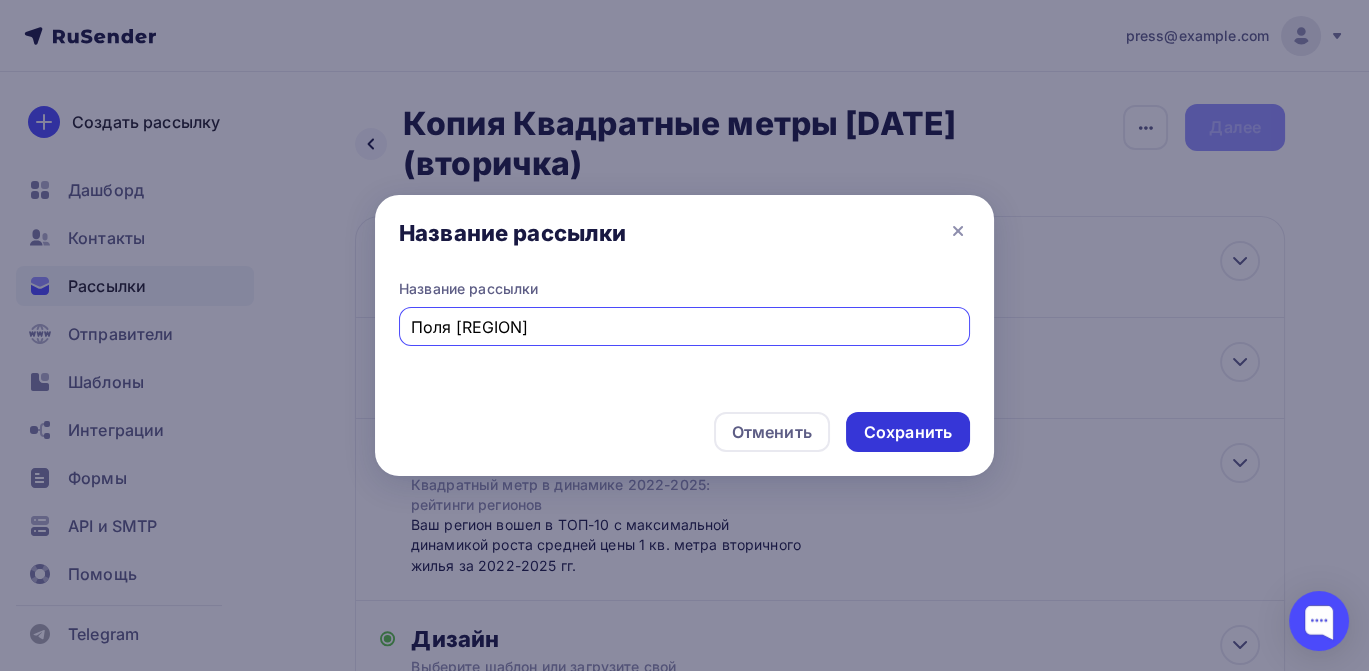 type on "Поля Татарстана" 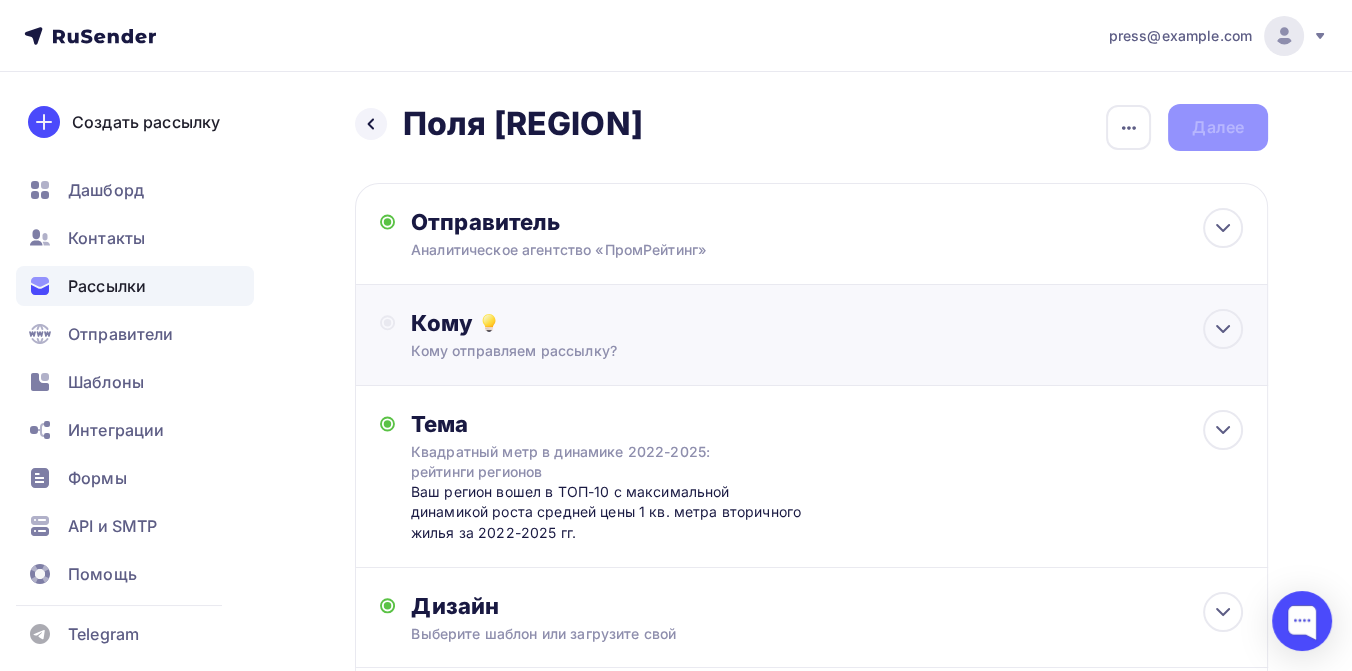 click on "Кому" at bounding box center [827, 323] 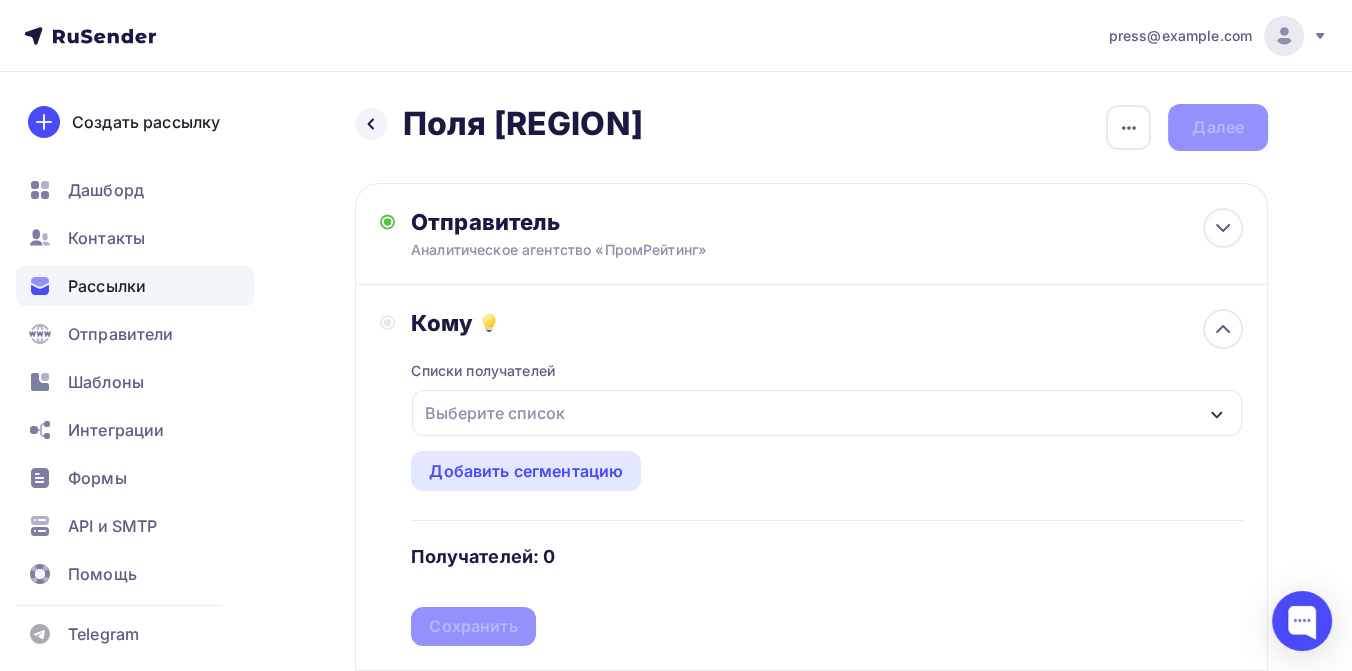 click on "Выберите список" at bounding box center (495, 413) 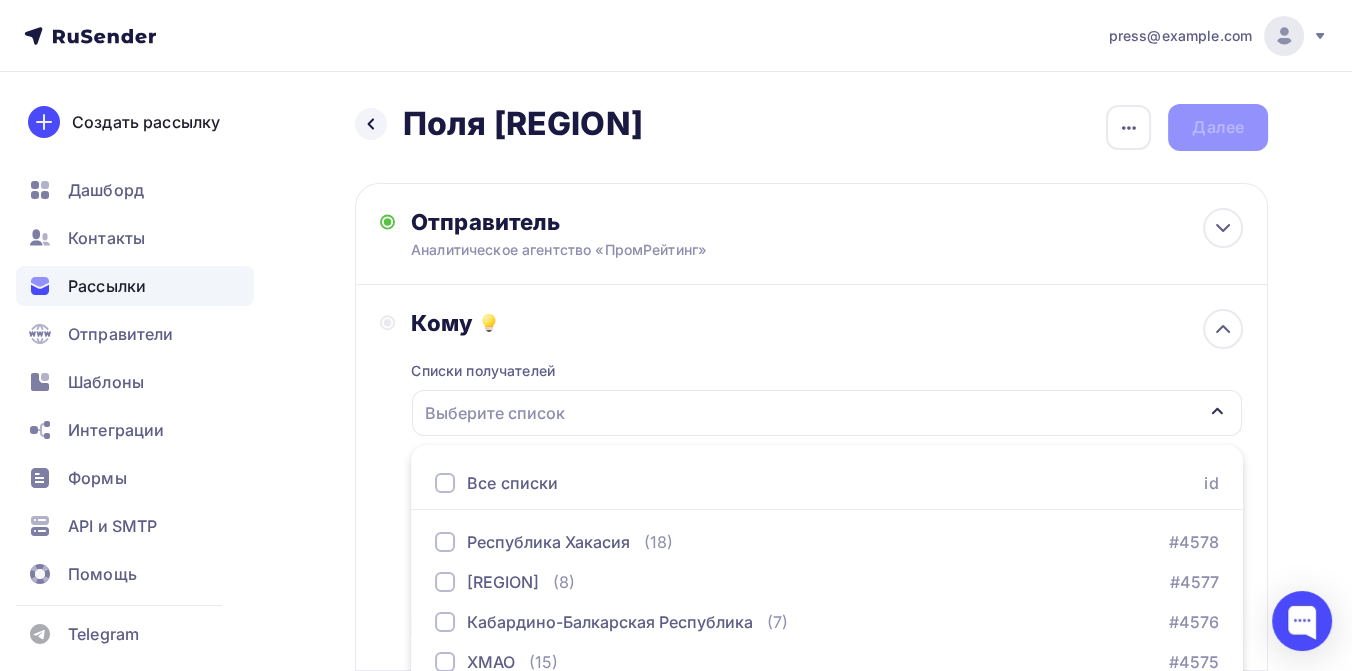 scroll, scrollTop: 291, scrollLeft: 0, axis: vertical 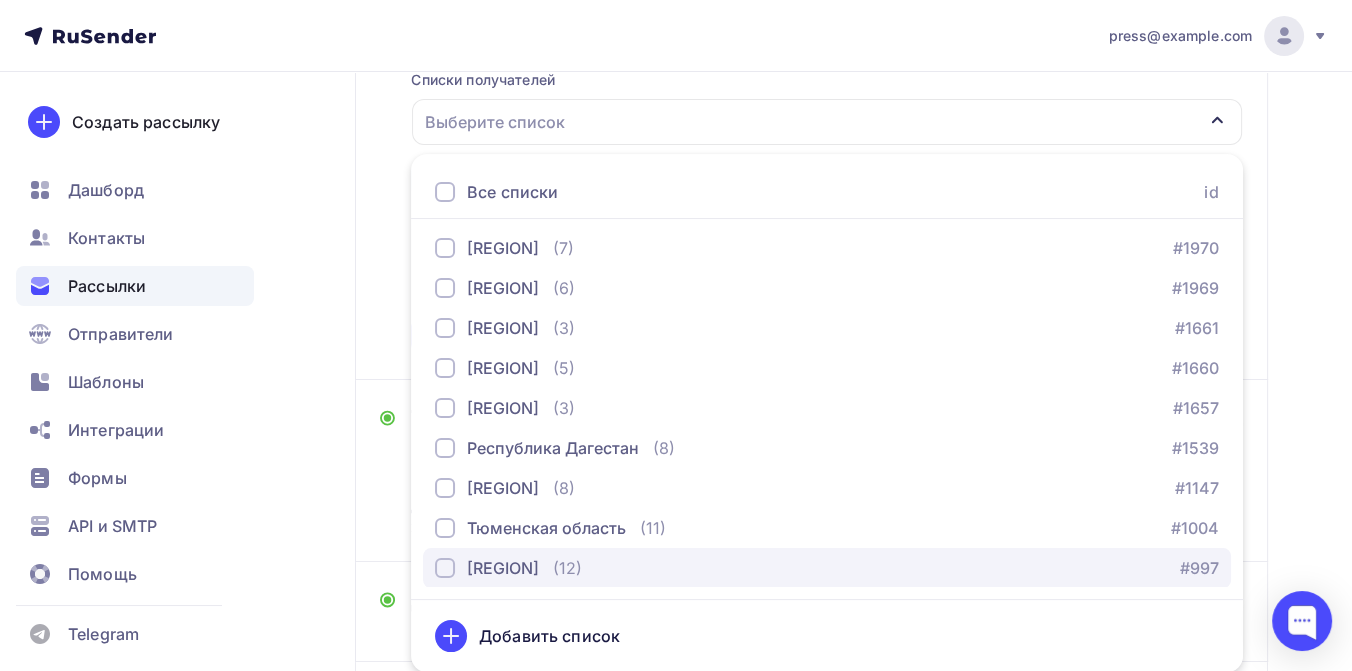click on "[REGION]" at bounding box center [503, 568] 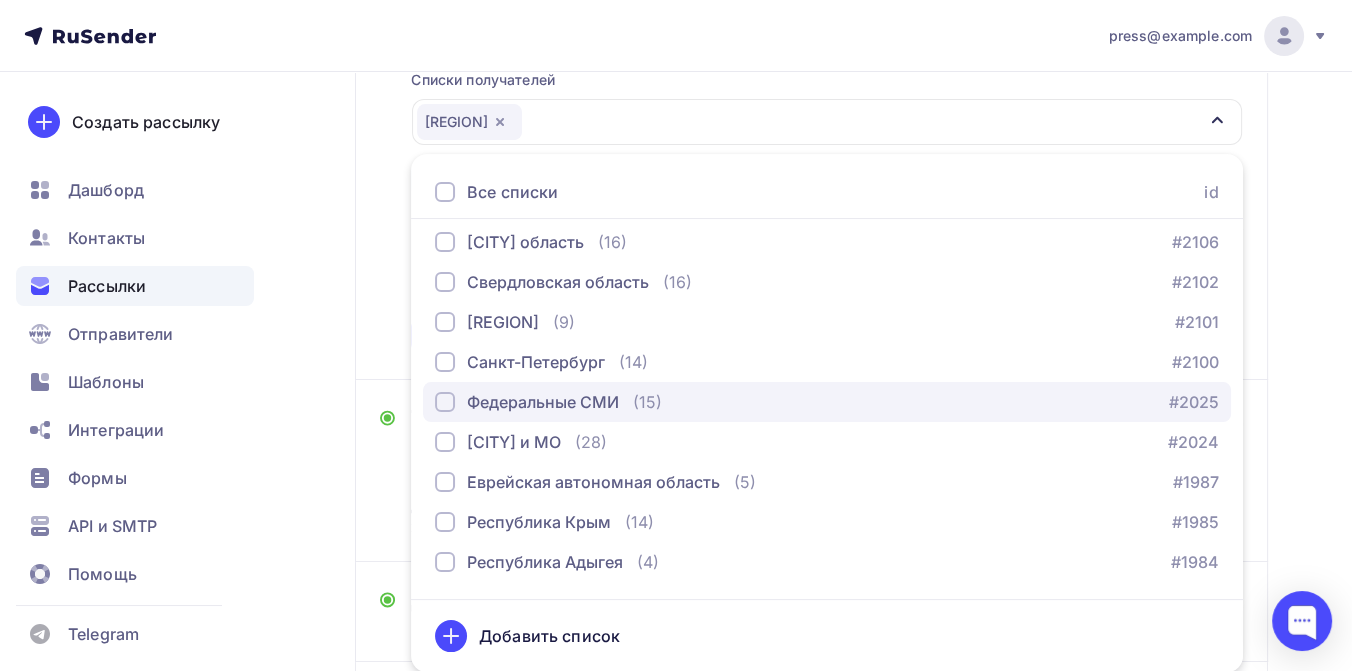 scroll, scrollTop: 1128, scrollLeft: 0, axis: vertical 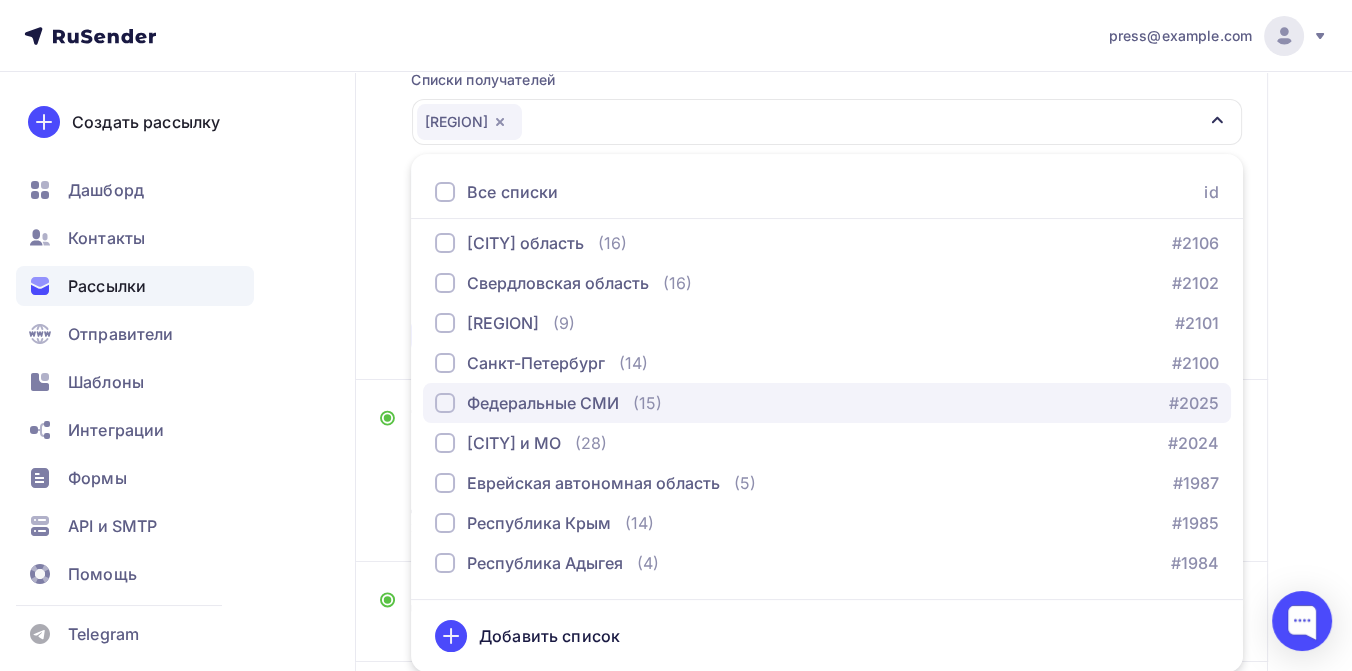 click on "Федеральные СМИ" at bounding box center (543, 403) 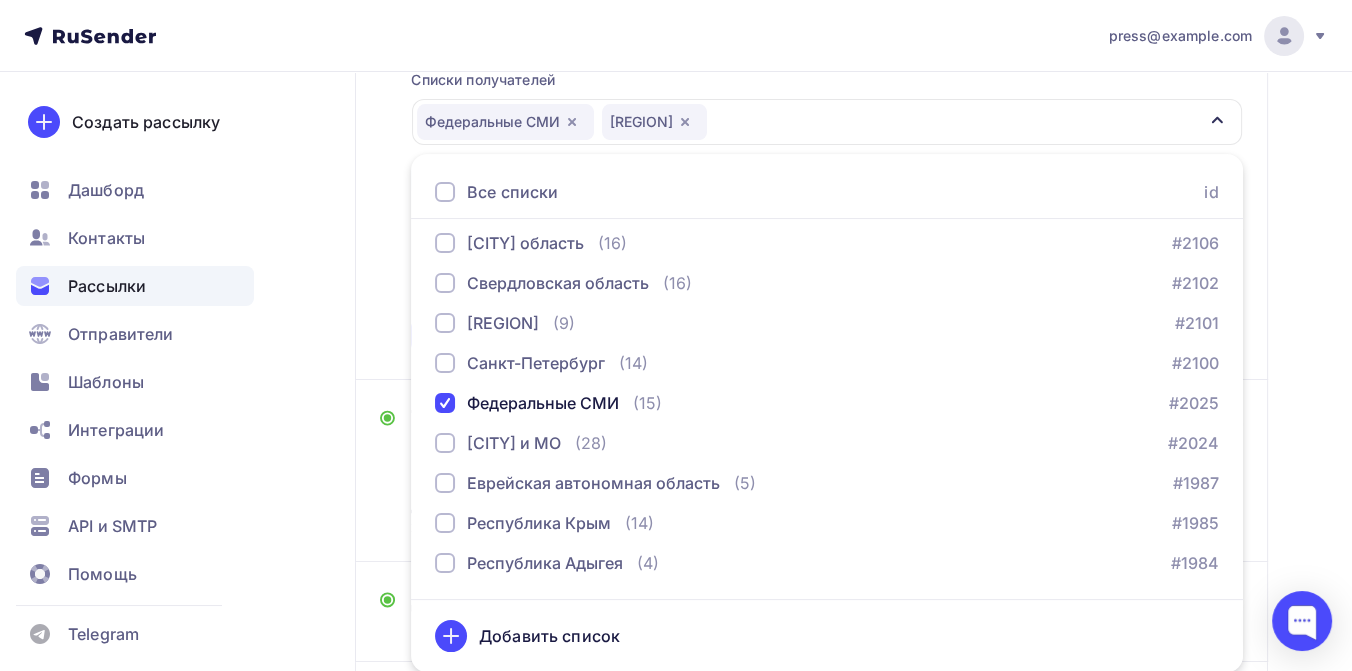 click on "Назад
Поля Татарстана
Поля Татарстана
Закончить позже
Переименовать рассылку
Удалить
Далее
Отправитель
Аналитическое агентство «ПромРейтинг»
Email  *
press@promrating.ru
press@promrating.ru               Добавить отправителя
Рекомендуем  добавить почту на домене , чтобы рассылка не попала в «Спам»
Имя                 Сохранить
12:45
Кому" at bounding box center (676, 336) 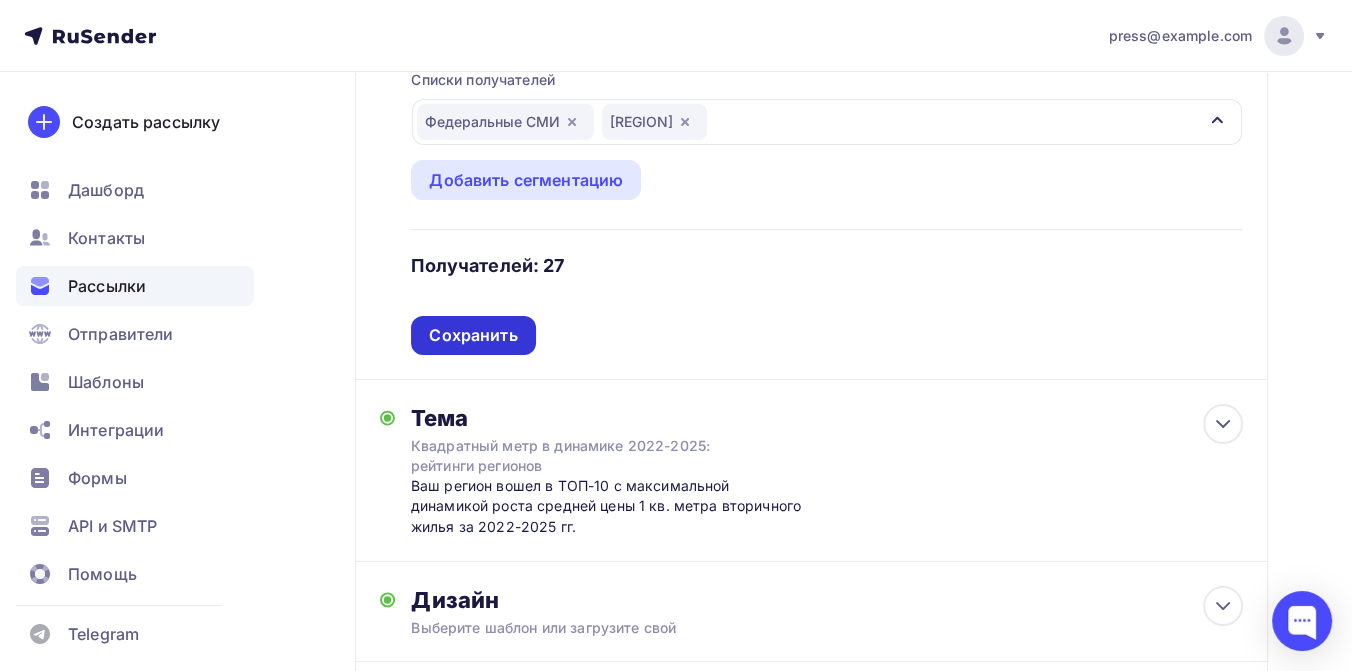 click on "Сохранить" at bounding box center [473, 335] 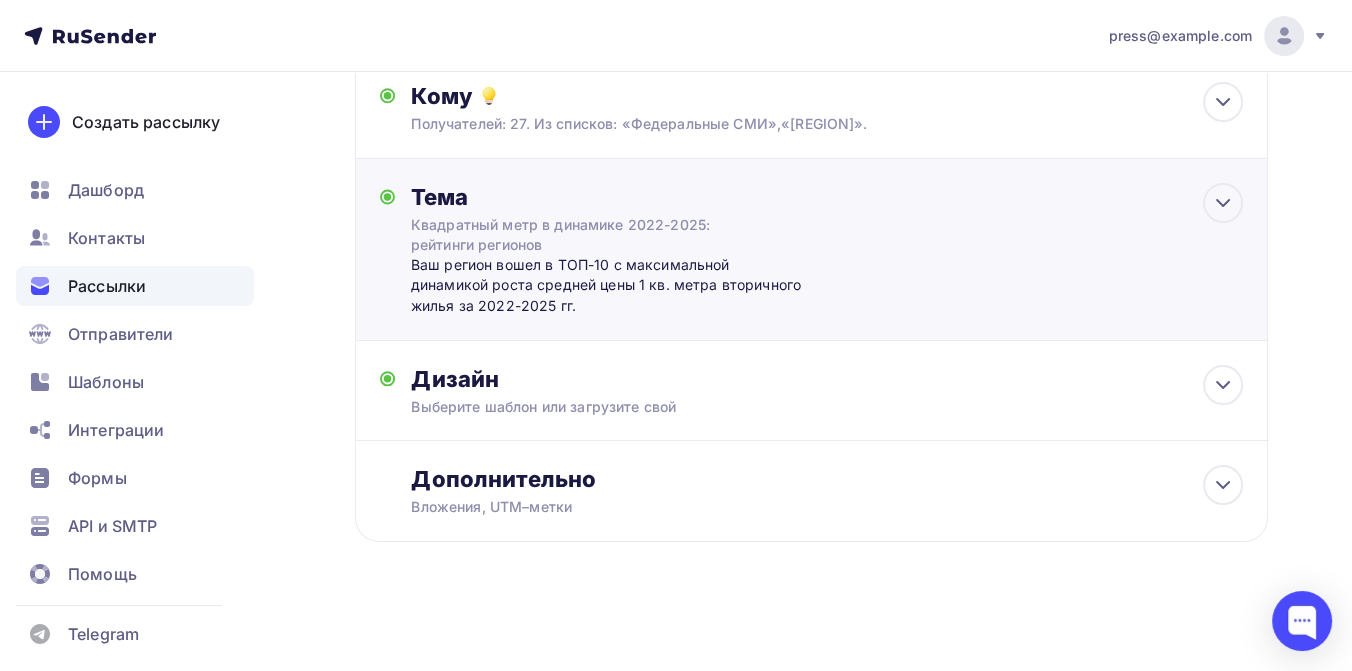 click on "Квадратный метр в динамике 2022-2025: рейтинги регионов" at bounding box center [589, 235] 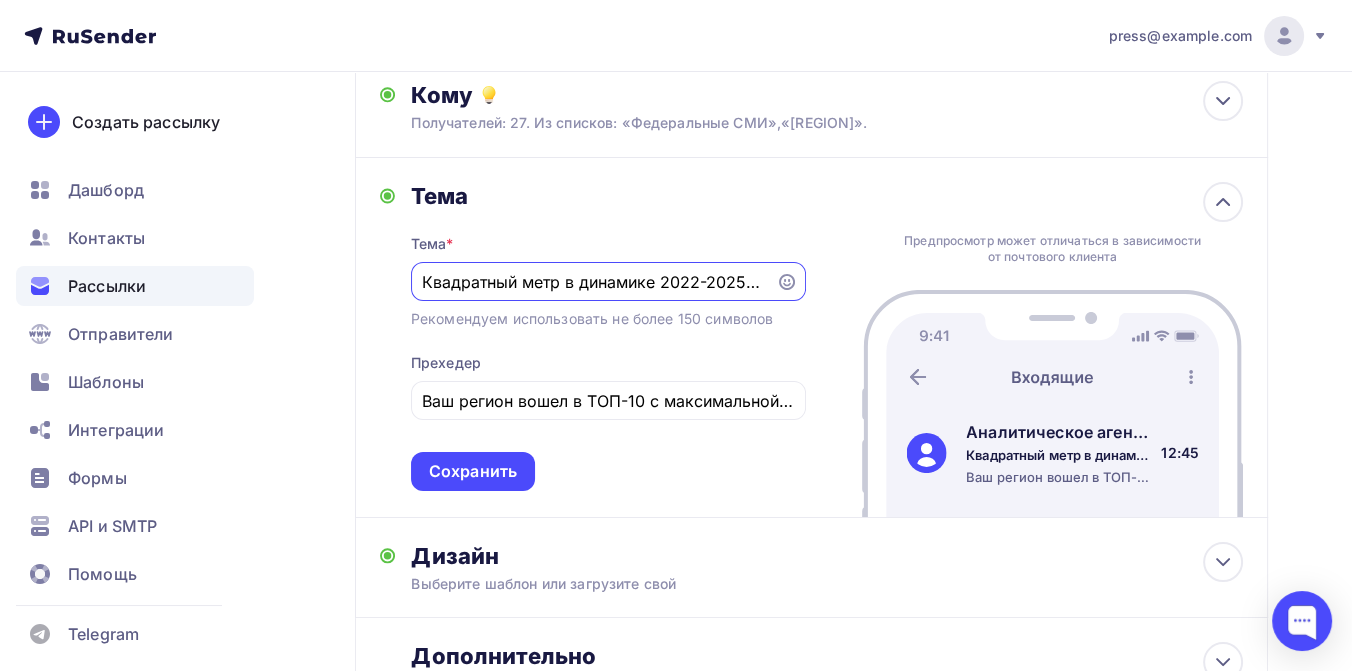 scroll, scrollTop: 146, scrollLeft: 0, axis: vertical 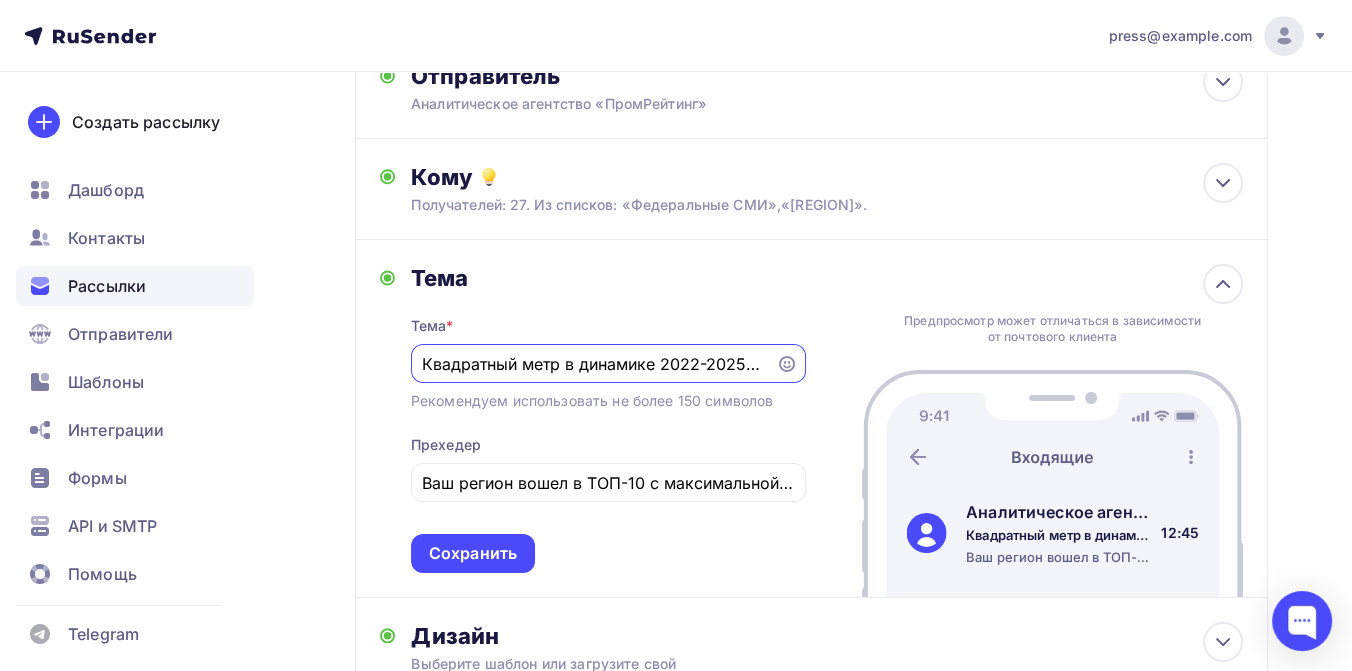 drag, startPoint x: 768, startPoint y: 360, endPoint x: 428, endPoint y: 352, distance: 340.09412 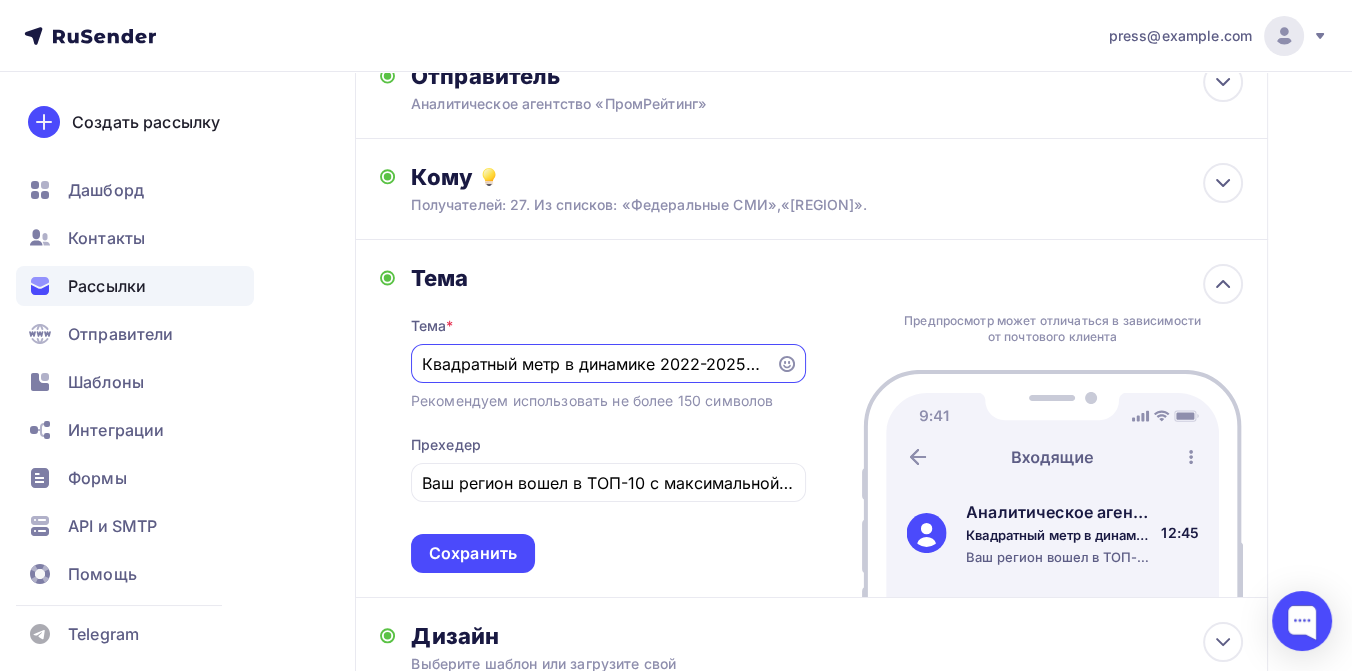 click on "Квадратный метр в динамике 2022-2025: рейтинги регионов" at bounding box center [608, 363] 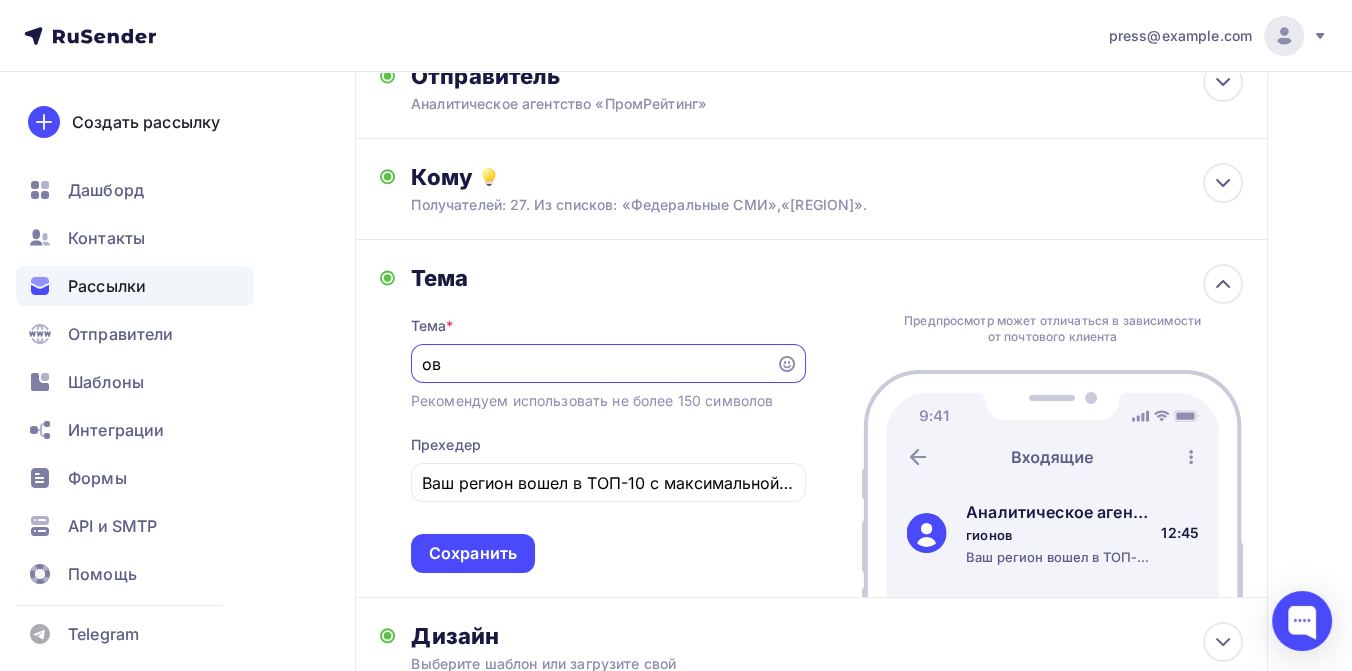 type on "в" 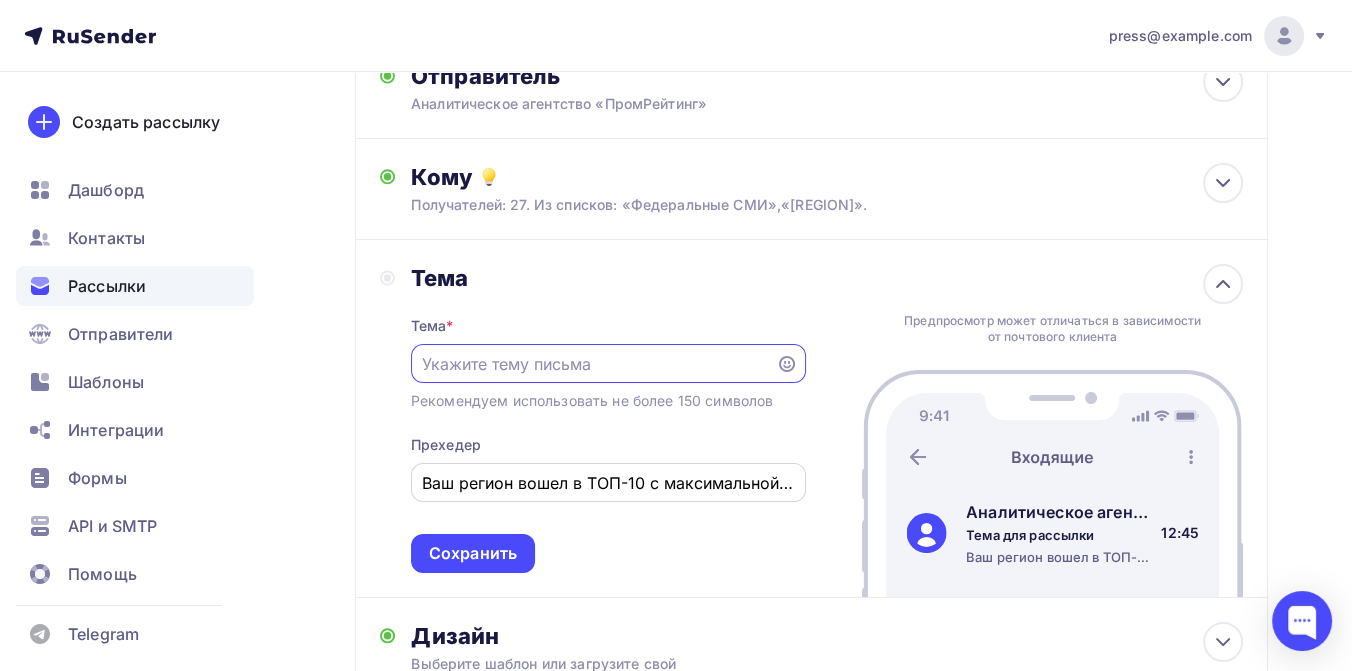 type 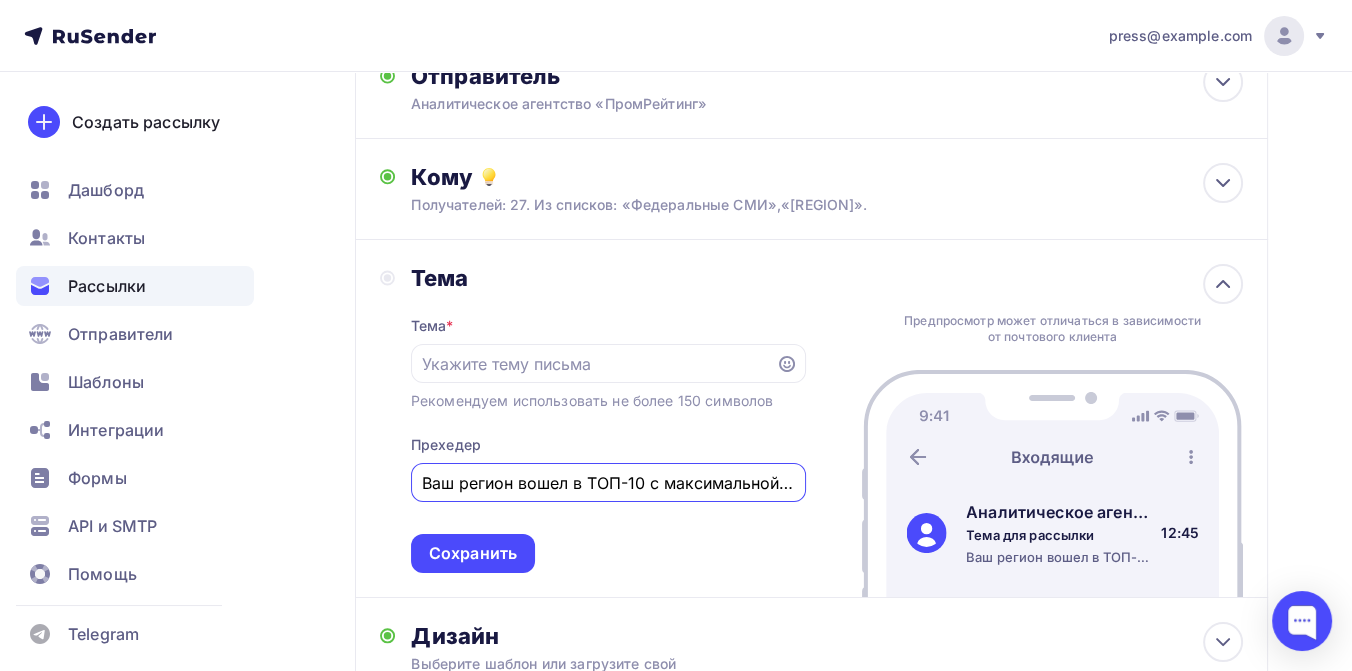 click on "Ваш регион вошел в ТОП-10 с максимальной динамикой роста средней цены 1 кв. метра вторичного жилья за 2022-2025 гг." at bounding box center [608, 483] 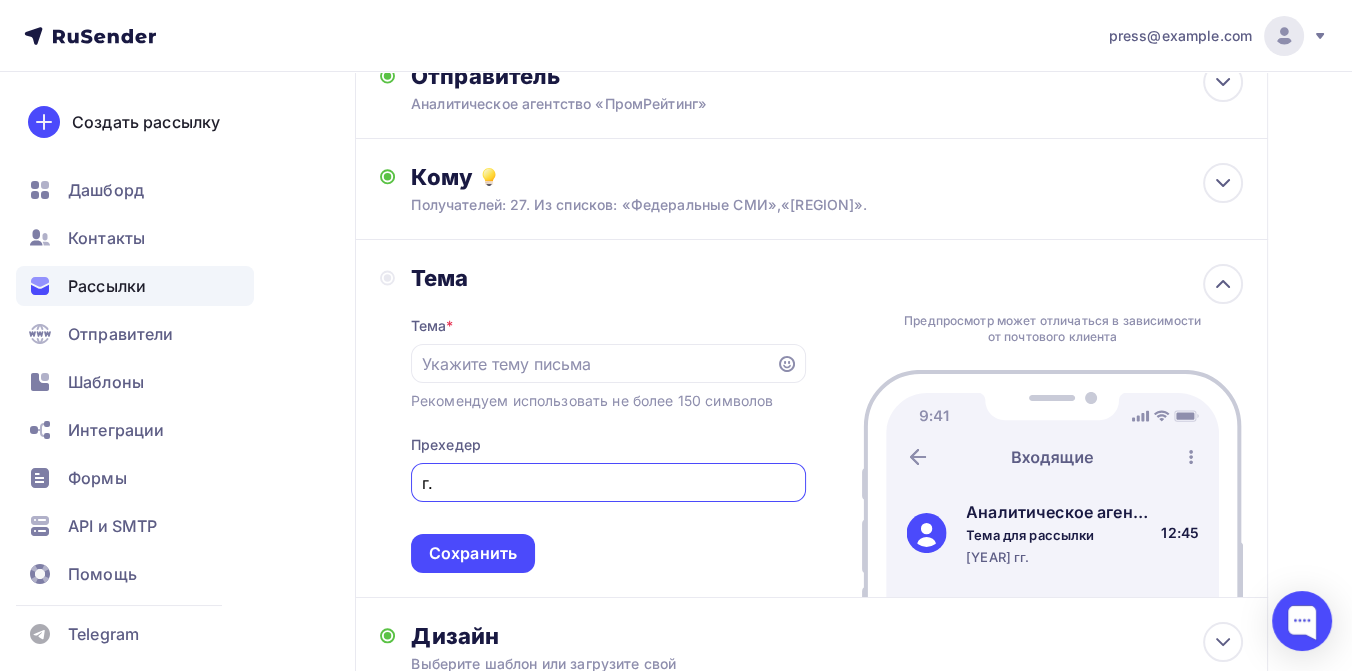 type on "." 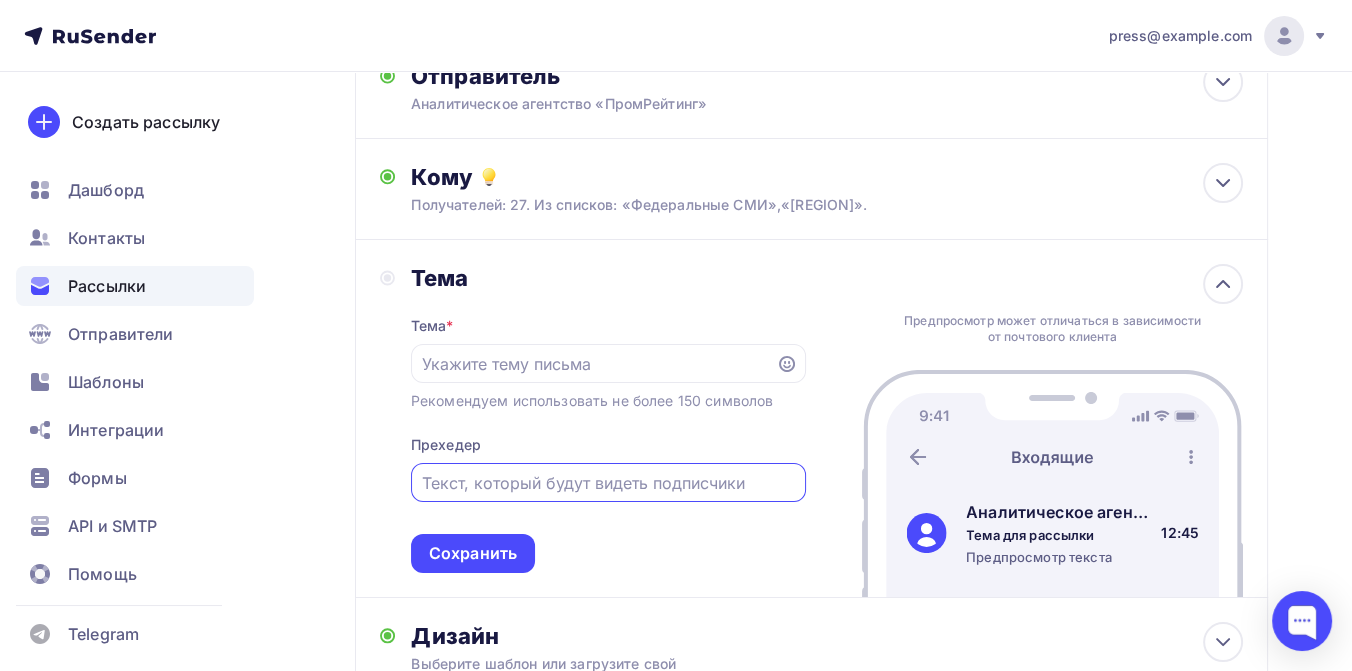 type 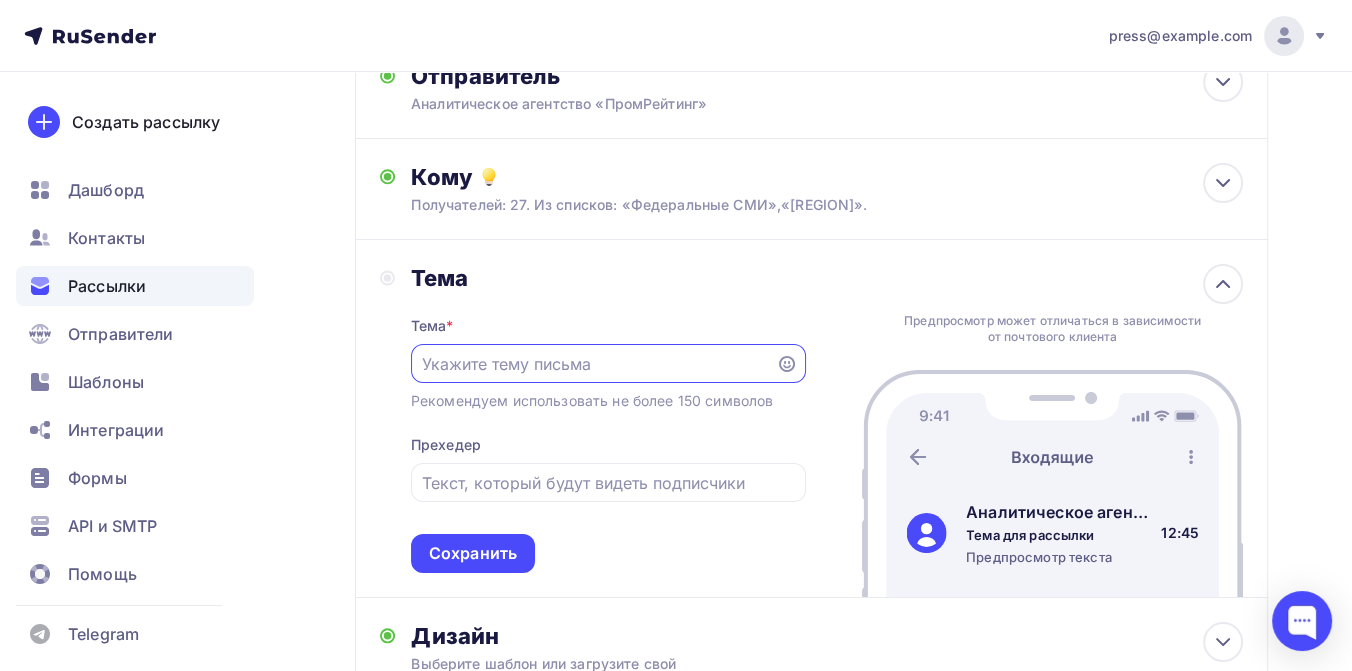 click at bounding box center [593, 364] 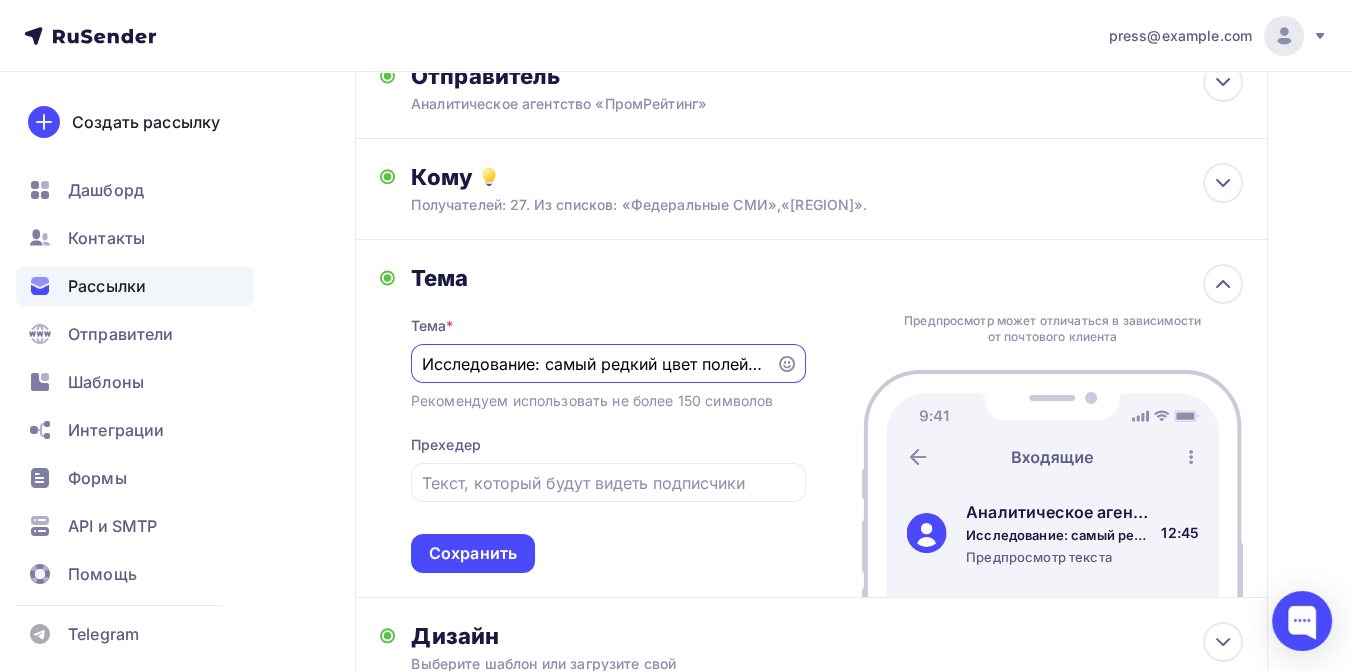 scroll, scrollTop: 0, scrollLeft: 269, axis: horizontal 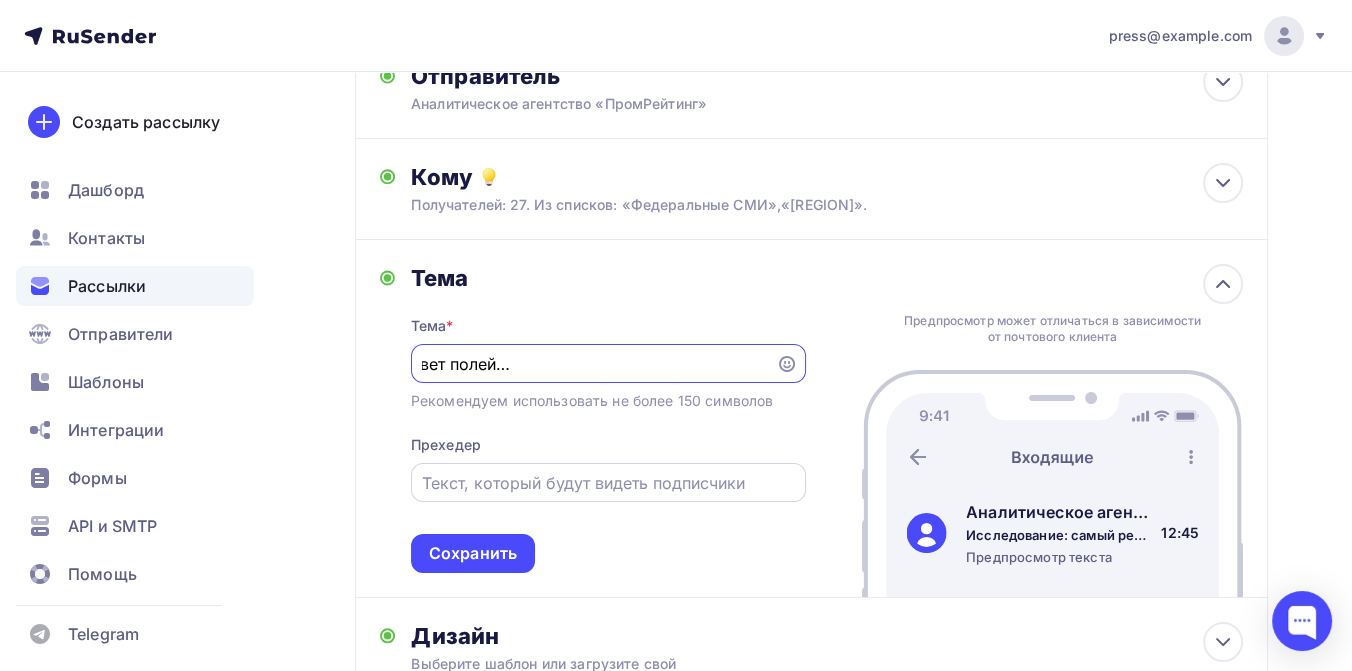 type on "Исследование: самый редкий цвет полей Татарстана — огненно-оранжевый!" 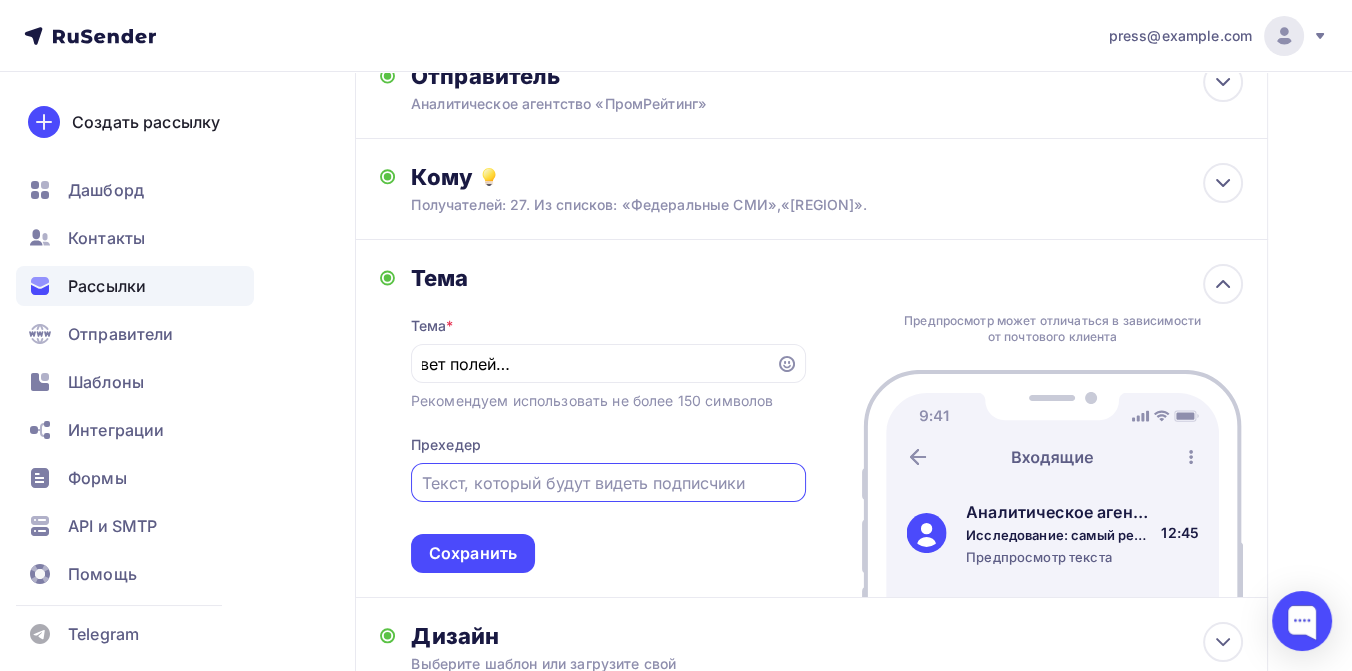 scroll, scrollTop: 0, scrollLeft: 0, axis: both 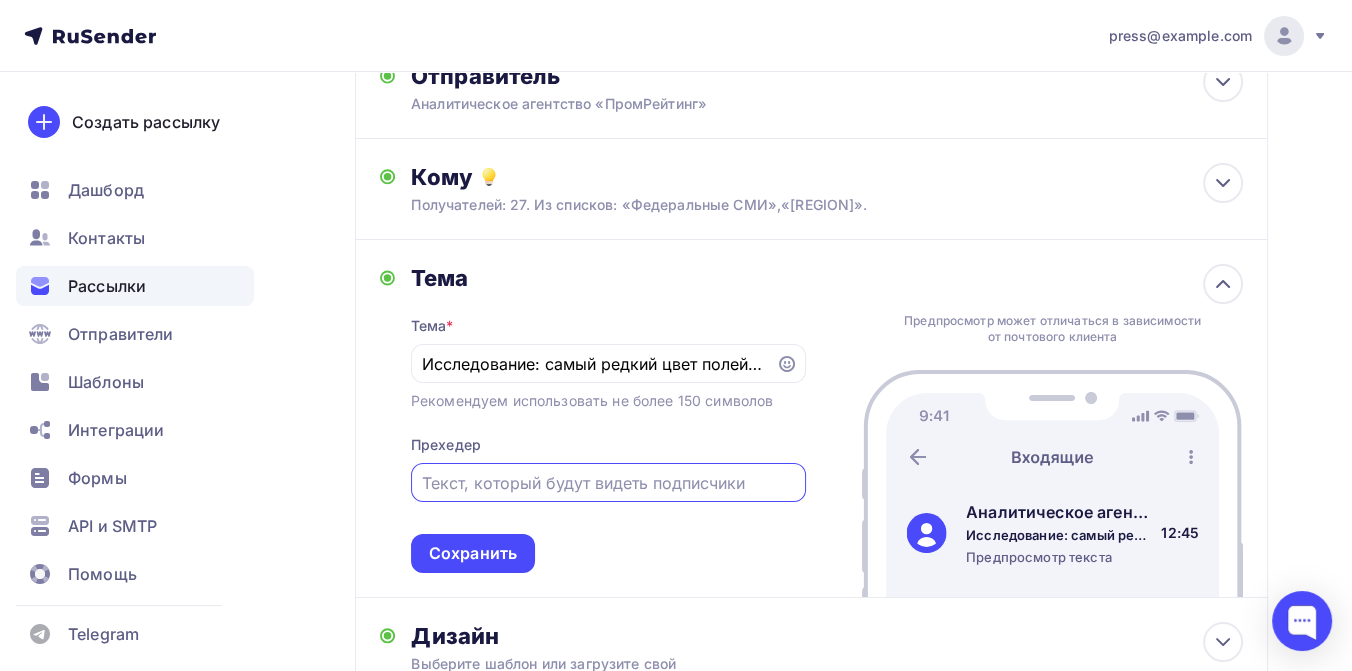 click at bounding box center [608, 483] 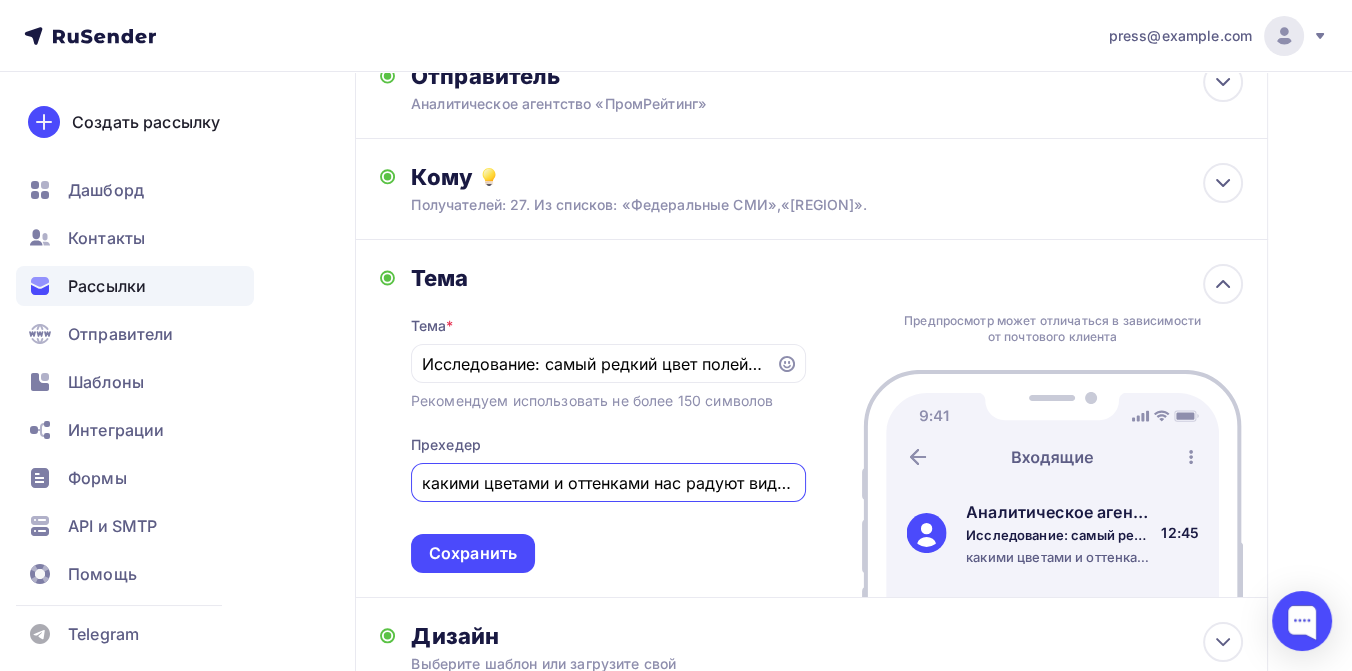 scroll, scrollTop: 0, scrollLeft: 451, axis: horizontal 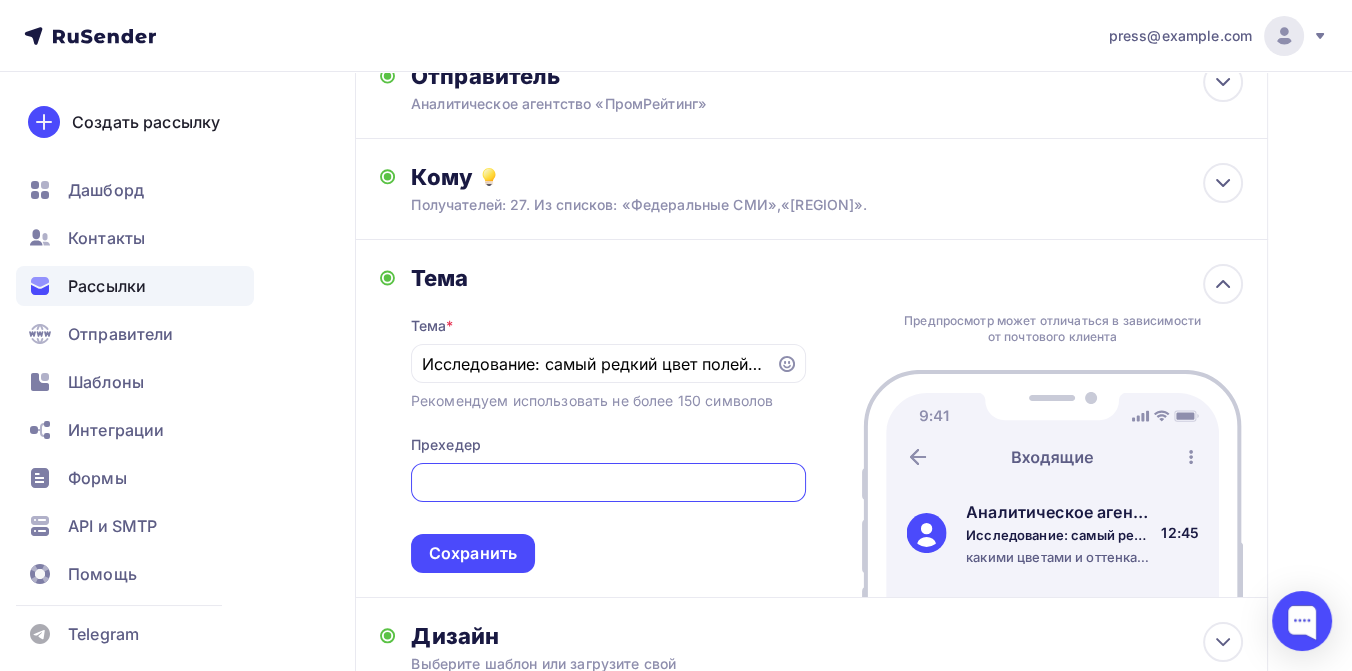 click on "какими цветами и оттенками нас радуют виды из окна поезда или авто, когда мы едем через Татарстан" at bounding box center [608, 483] 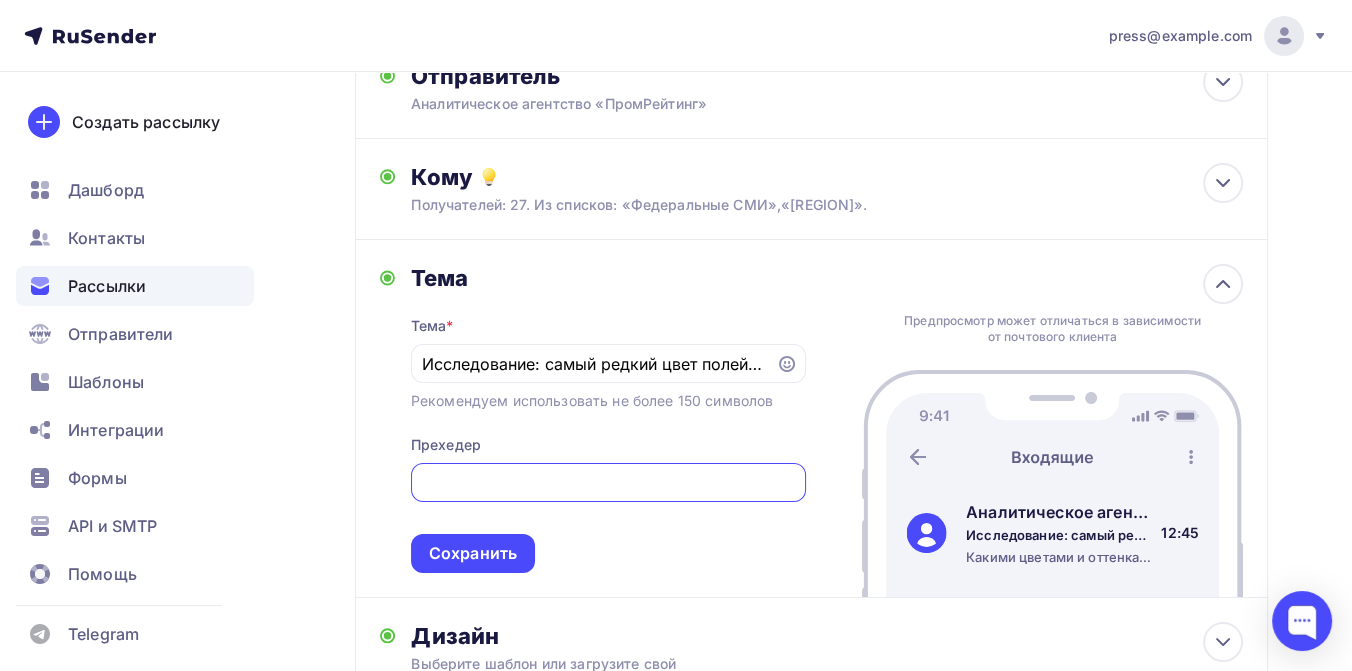 scroll, scrollTop: 0, scrollLeft: 453, axis: horizontal 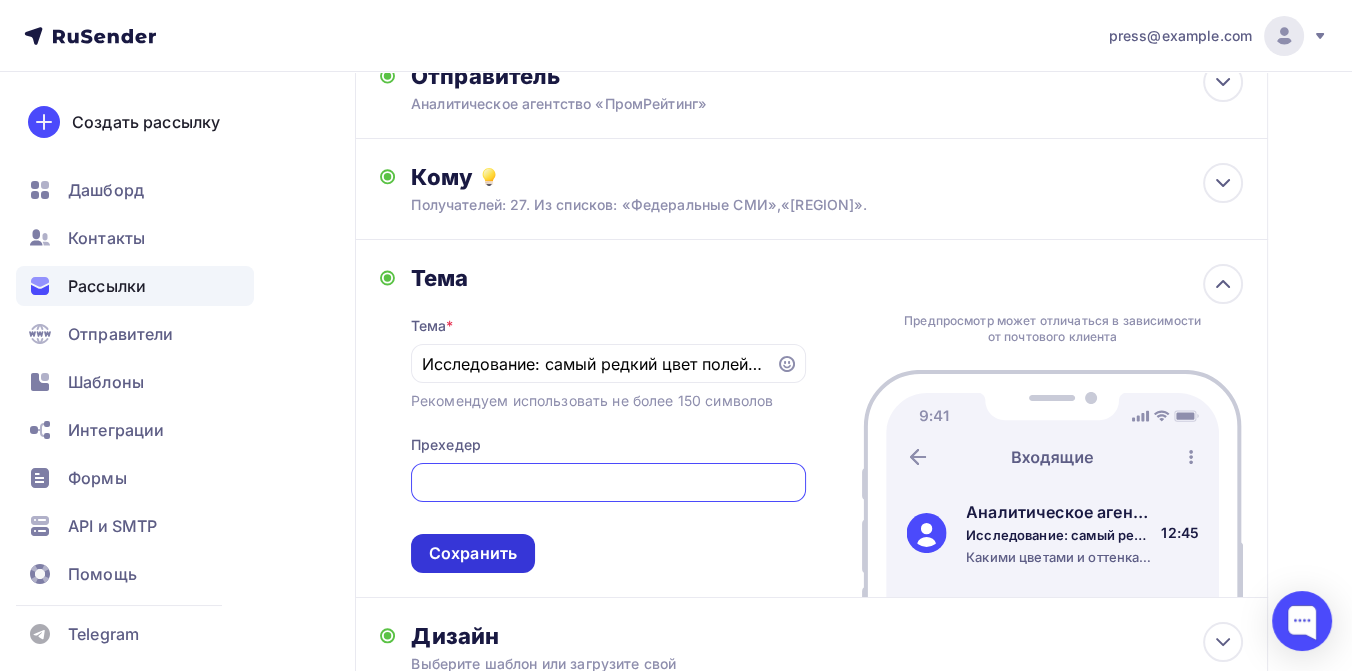 type on "Какими цветами и оттенками нас радуют виды из окна поезда или авто, когда мы едем через Татарстан" 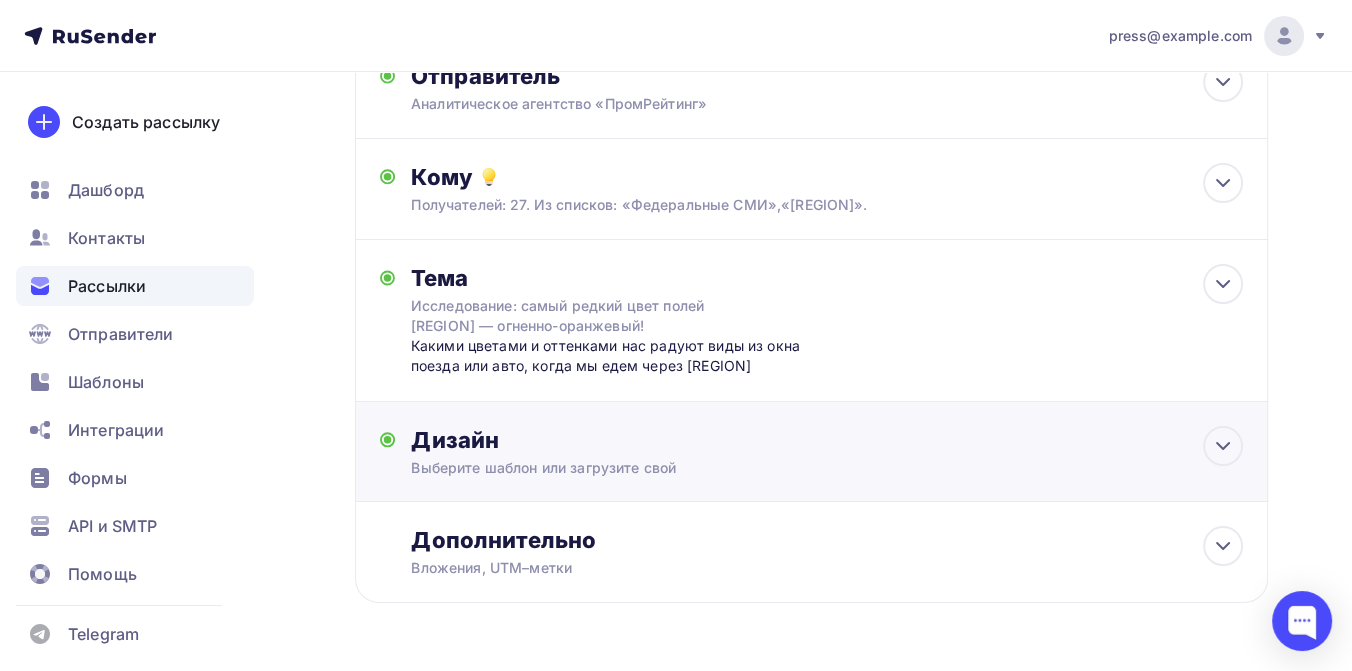 click on "Дизайн" at bounding box center [827, 440] 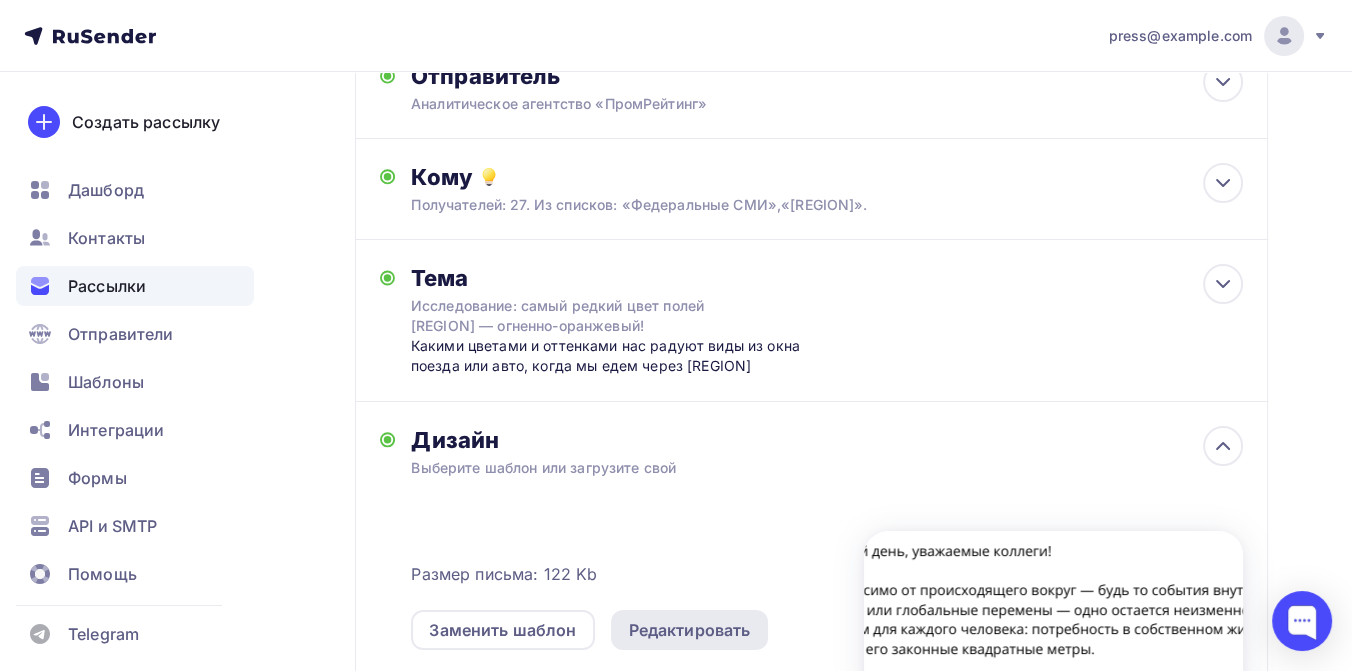 click on "Редактировать" at bounding box center (690, 630) 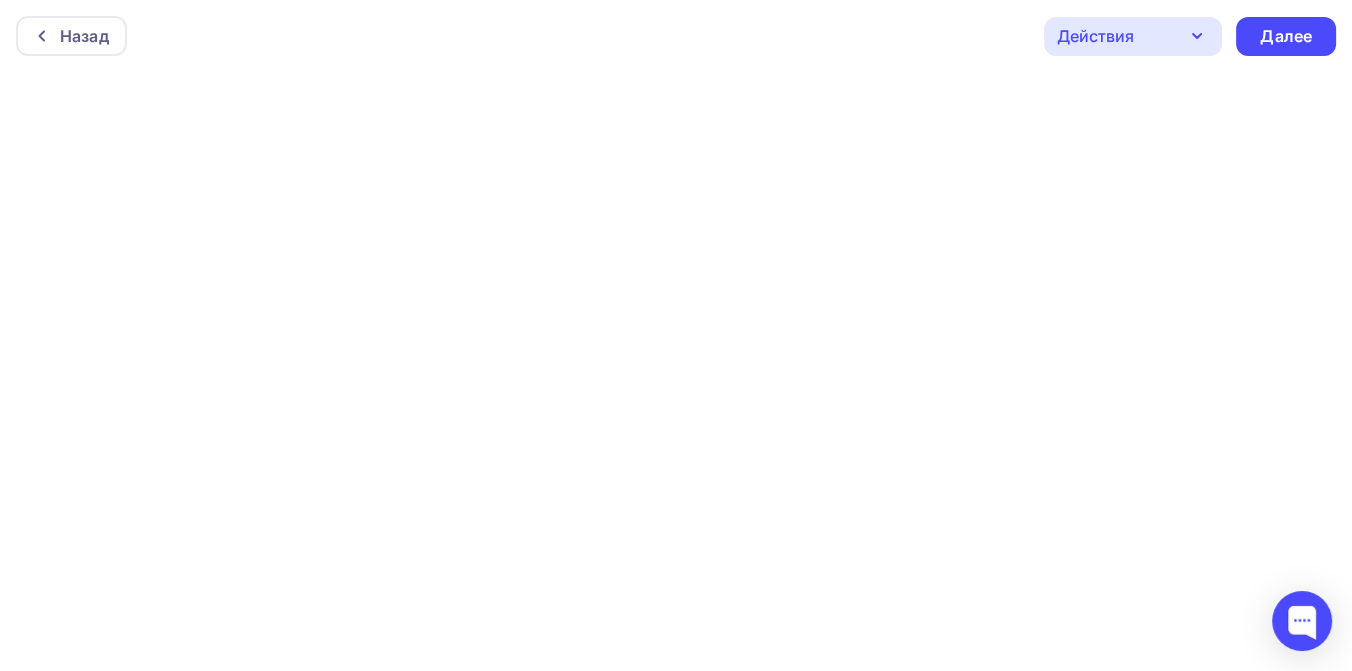 scroll, scrollTop: 5, scrollLeft: 0, axis: vertical 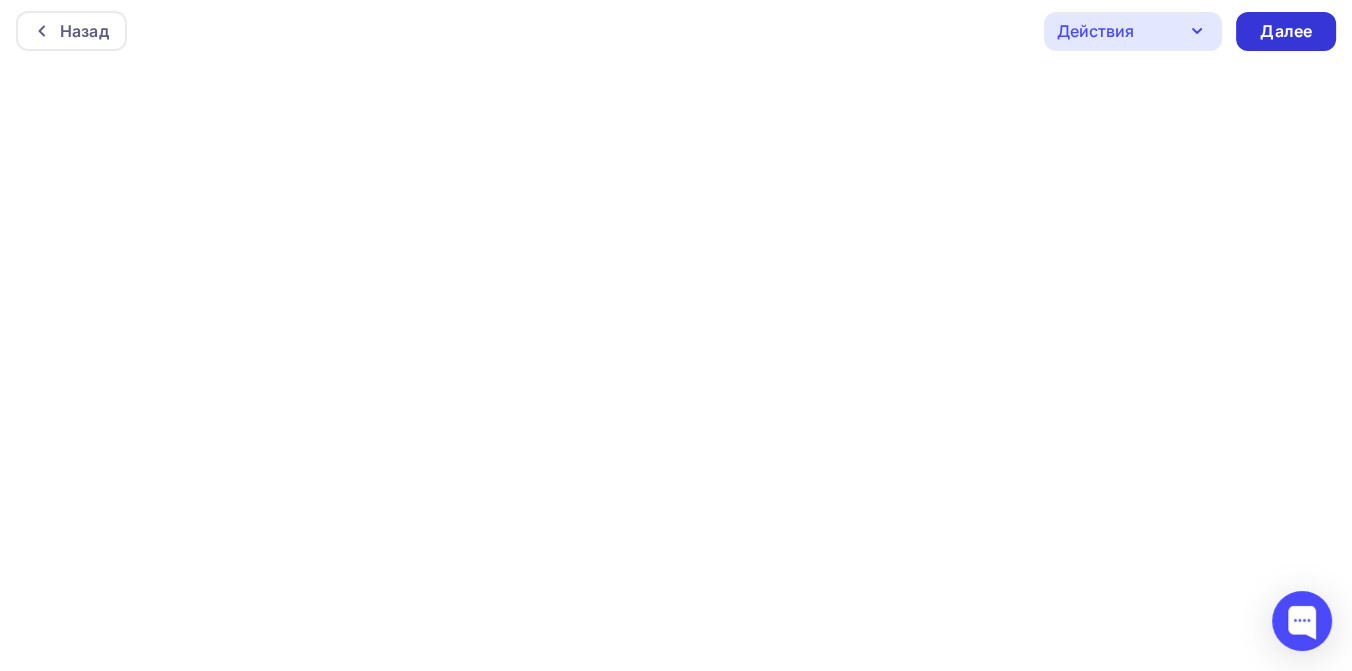 click on "Далее" at bounding box center (1286, 31) 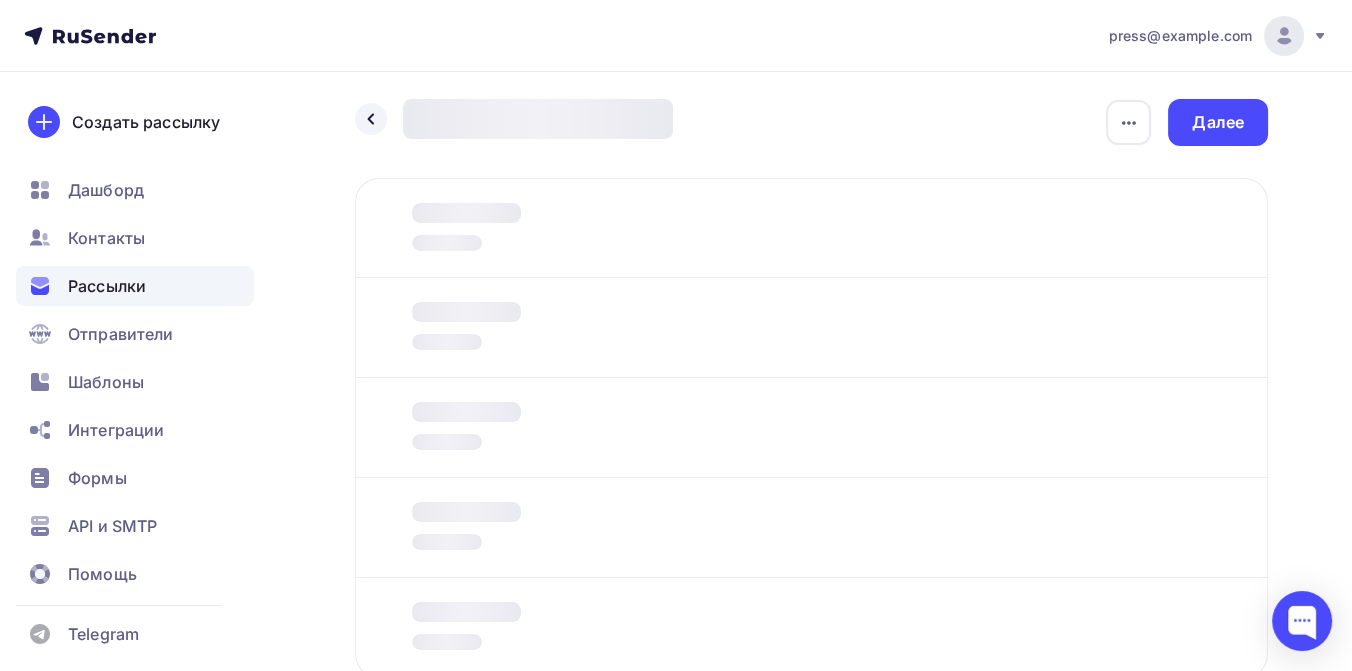 scroll, scrollTop: 0, scrollLeft: 0, axis: both 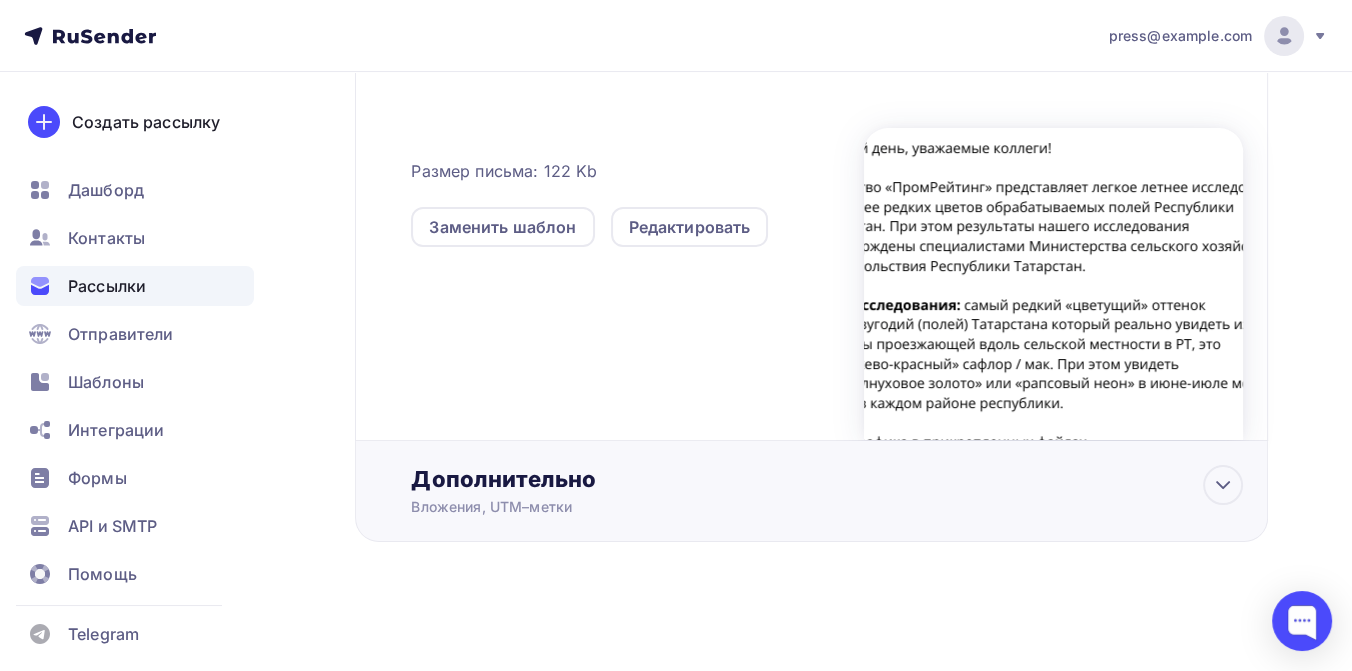 click on "Дополнительно" at bounding box center [827, 479] 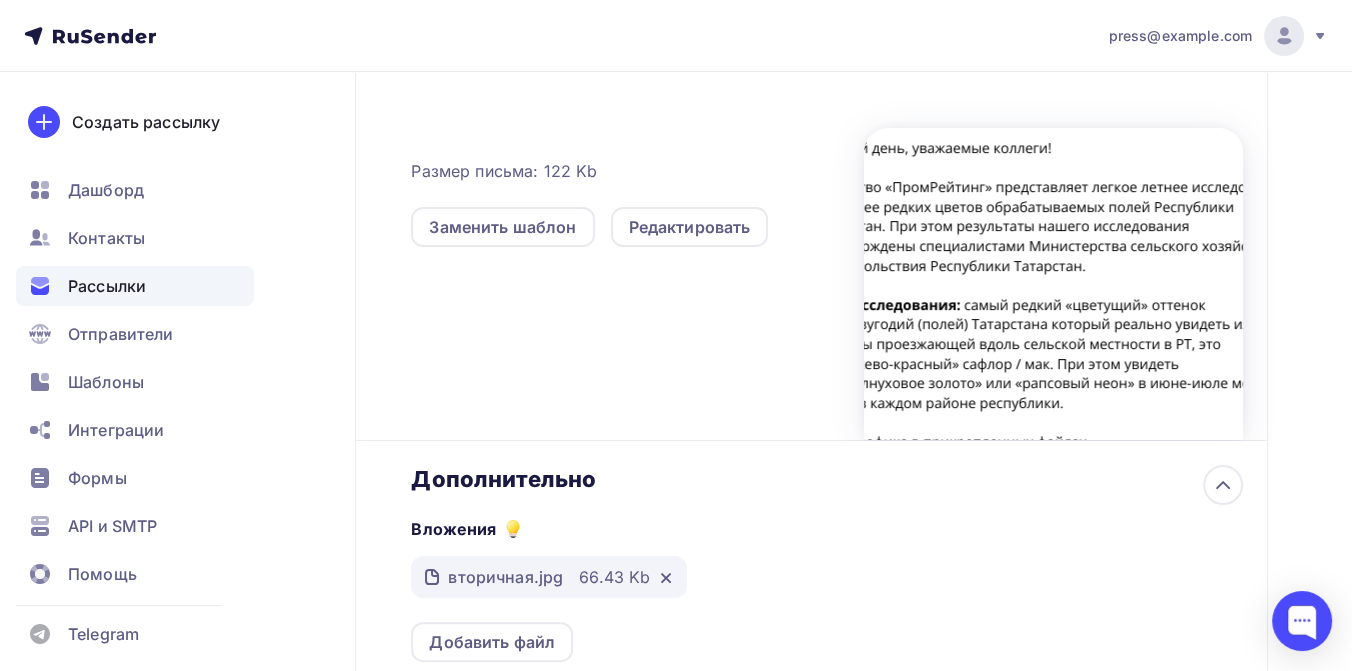 scroll, scrollTop: 0, scrollLeft: 0, axis: both 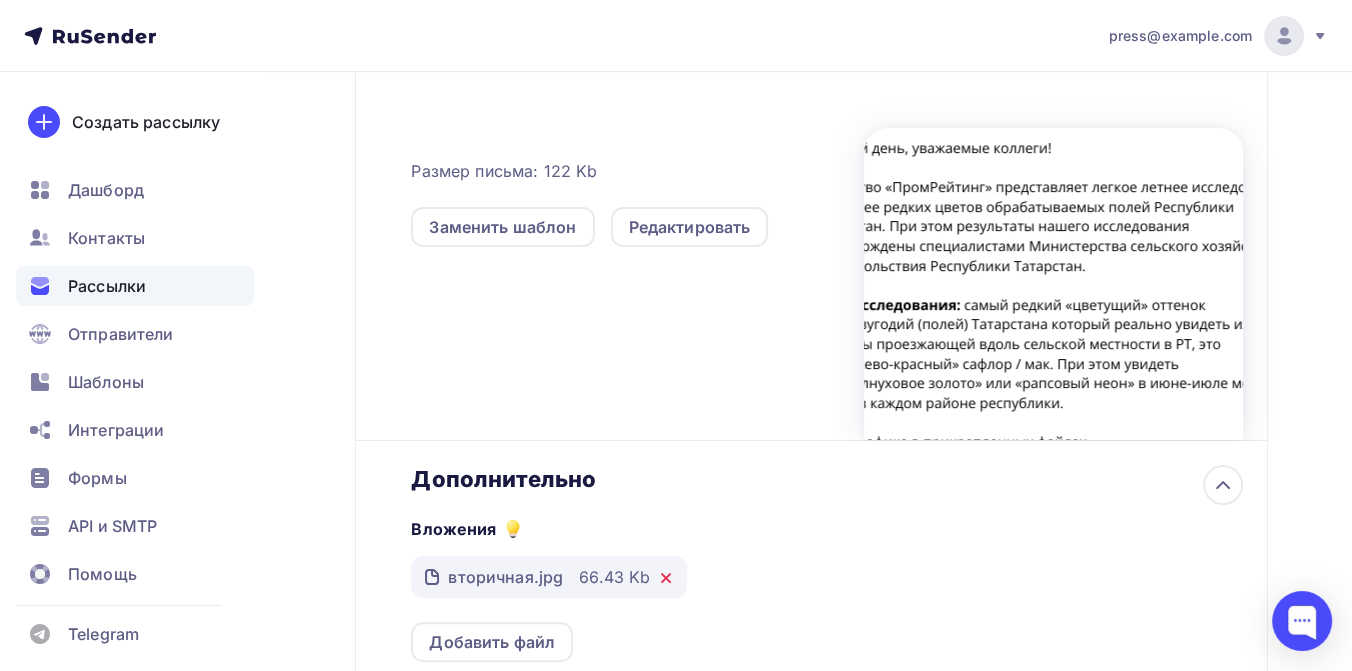 click 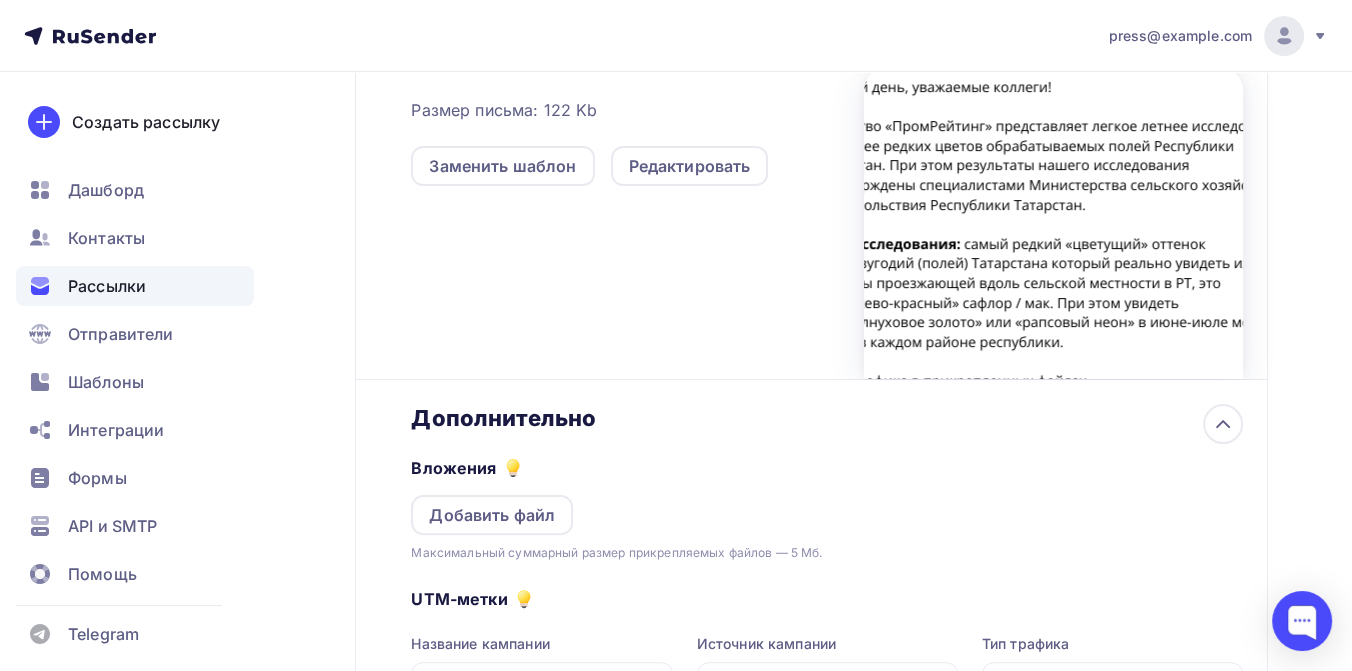 scroll, scrollTop: 660, scrollLeft: 0, axis: vertical 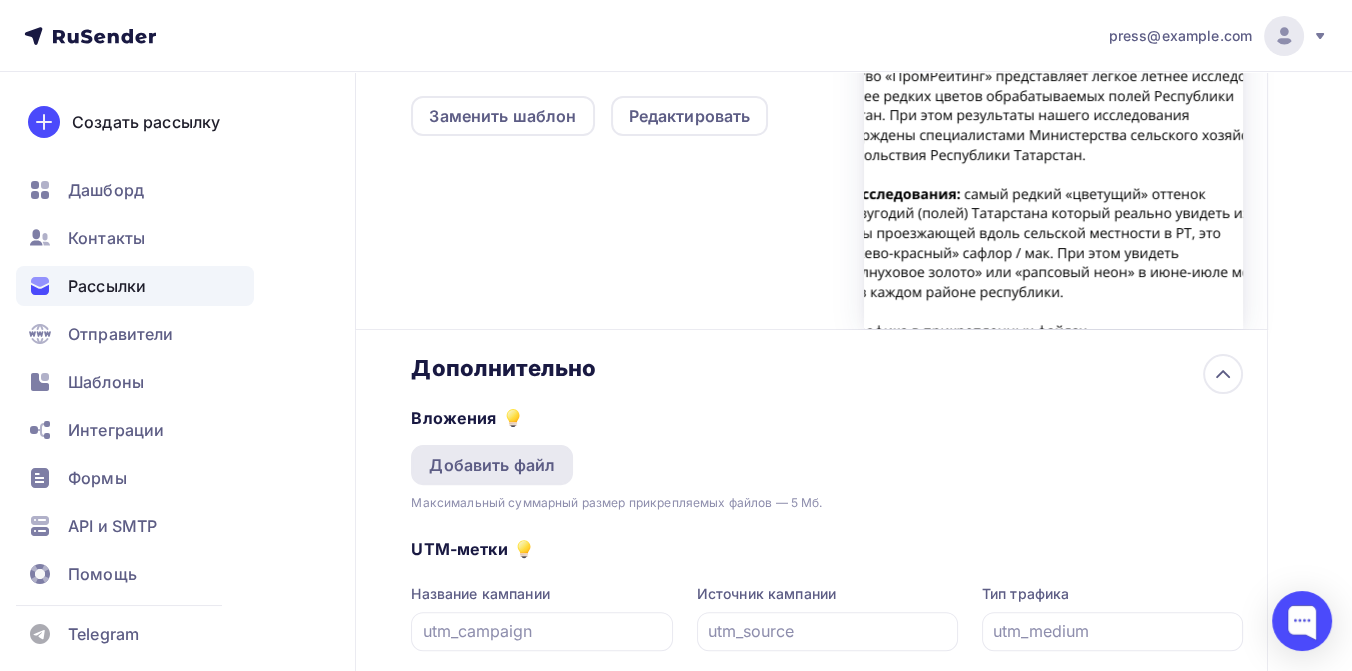 click on "Добавить файл" at bounding box center (492, 465) 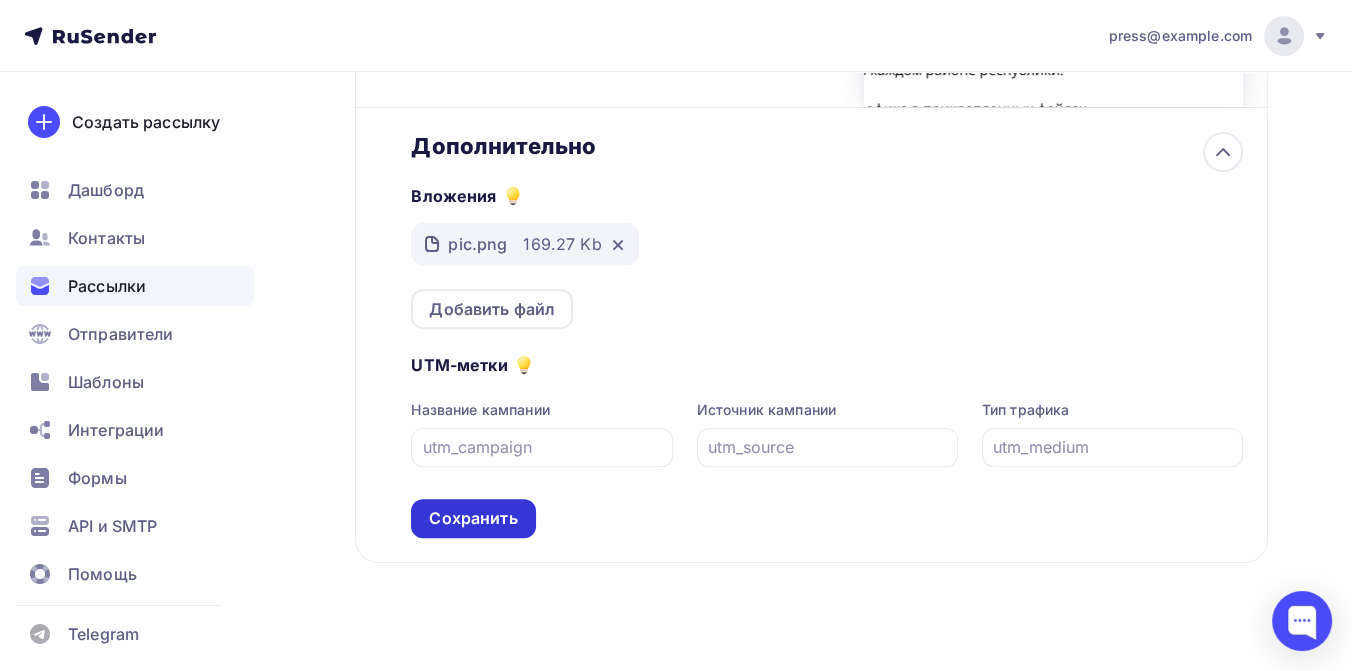 click on "Сохранить" at bounding box center (473, 518) 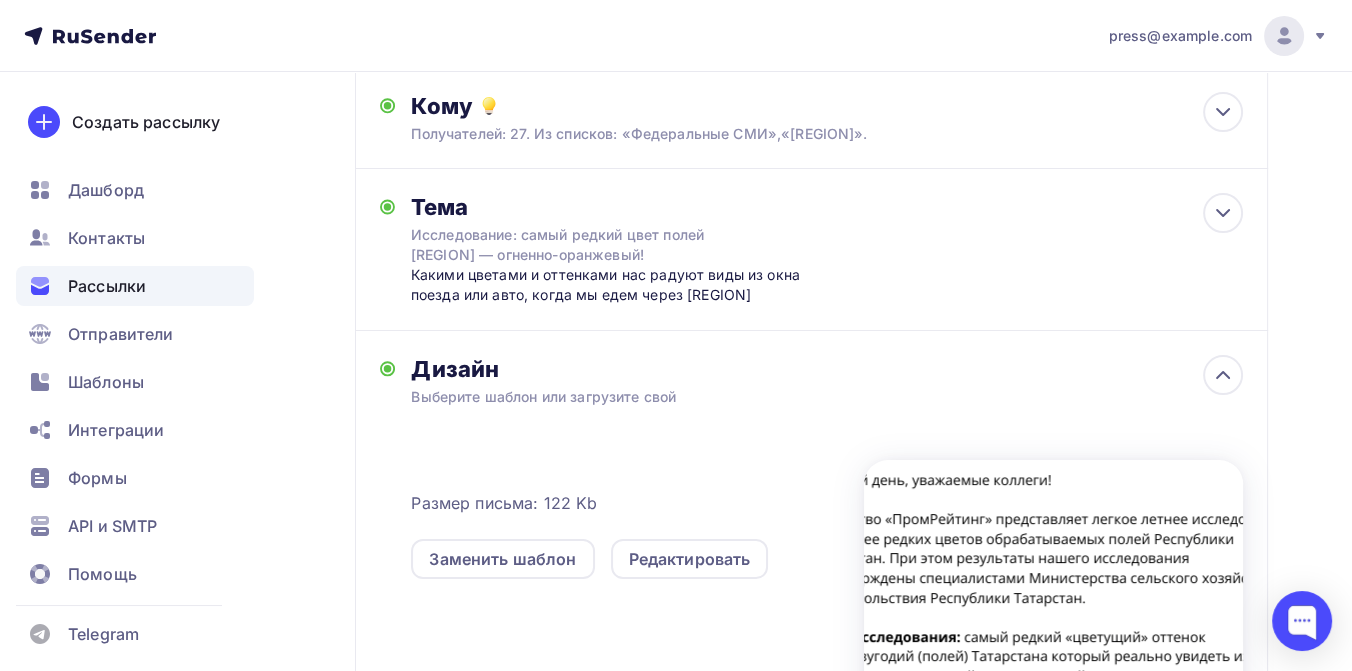 scroll, scrollTop: 0, scrollLeft: 0, axis: both 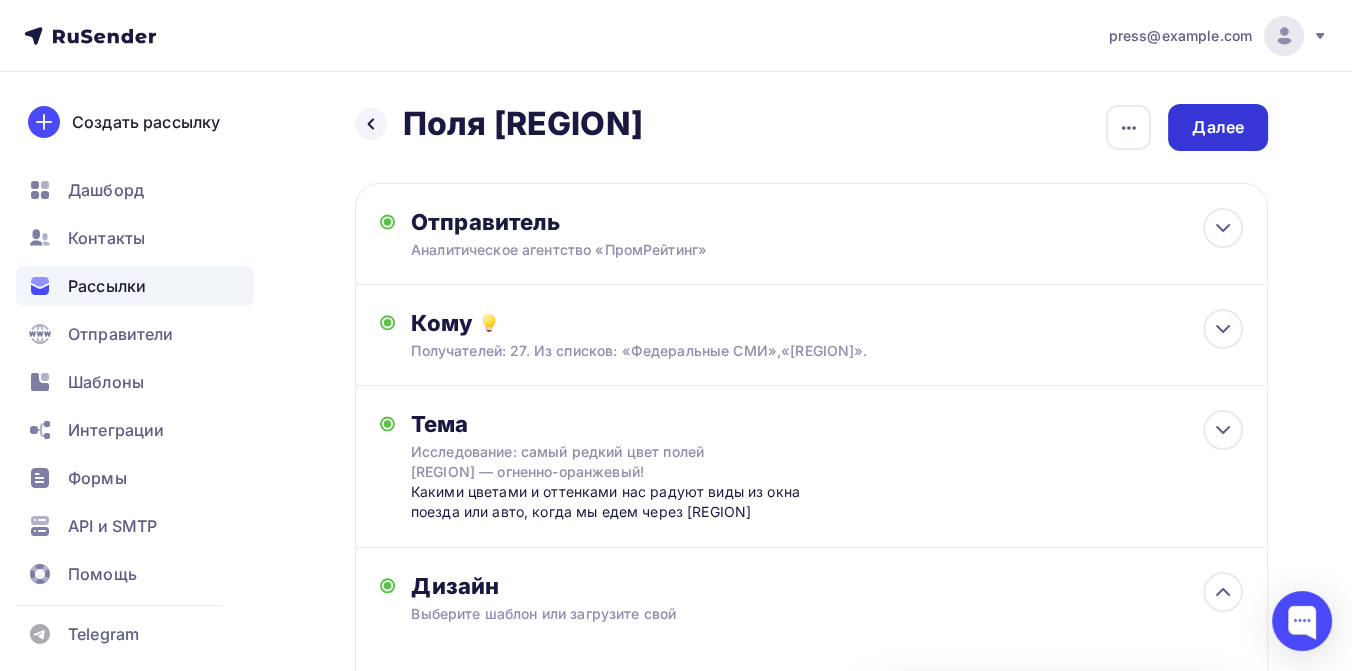 click on "Далее" at bounding box center [1218, 127] 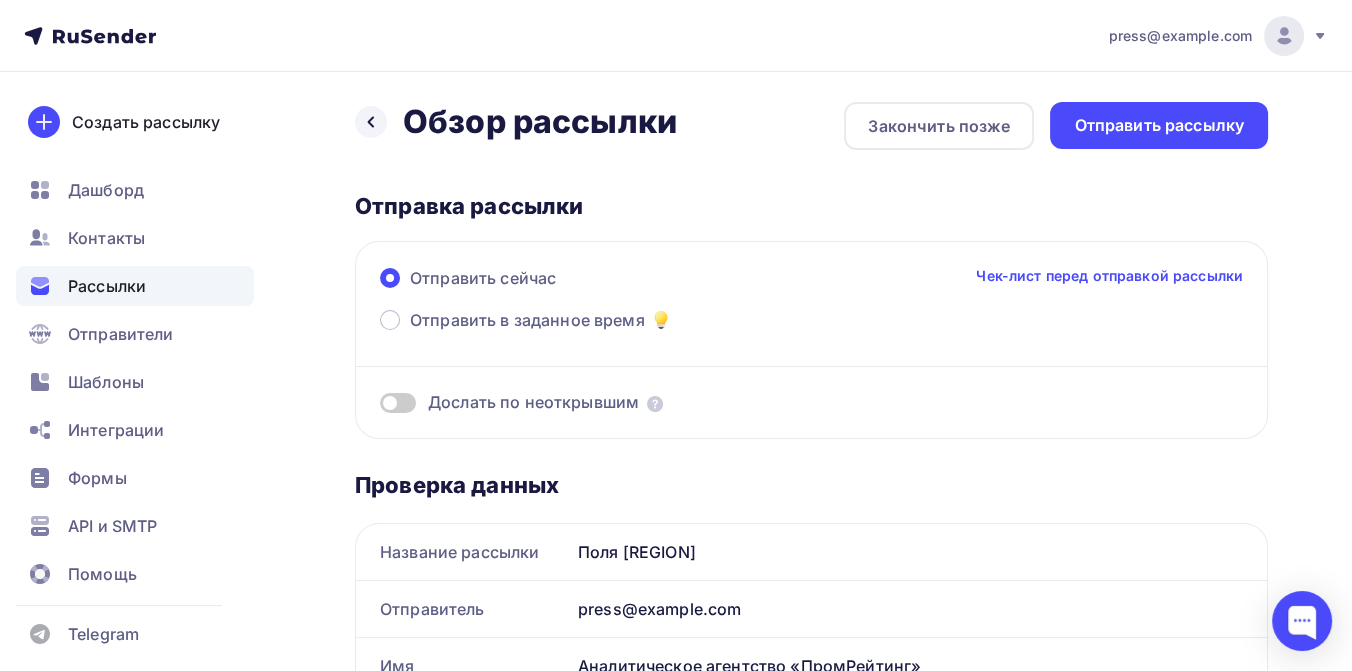 scroll, scrollTop: 0, scrollLeft: 0, axis: both 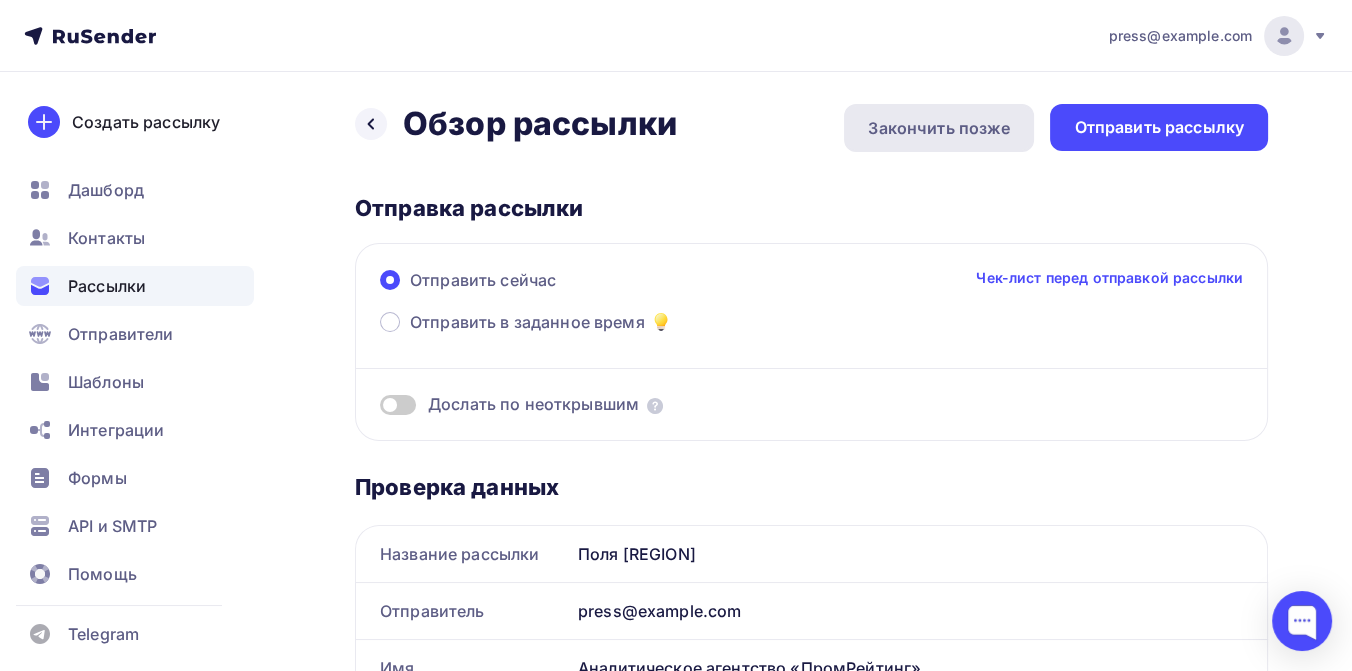 click on "Закончить позже" at bounding box center (939, 128) 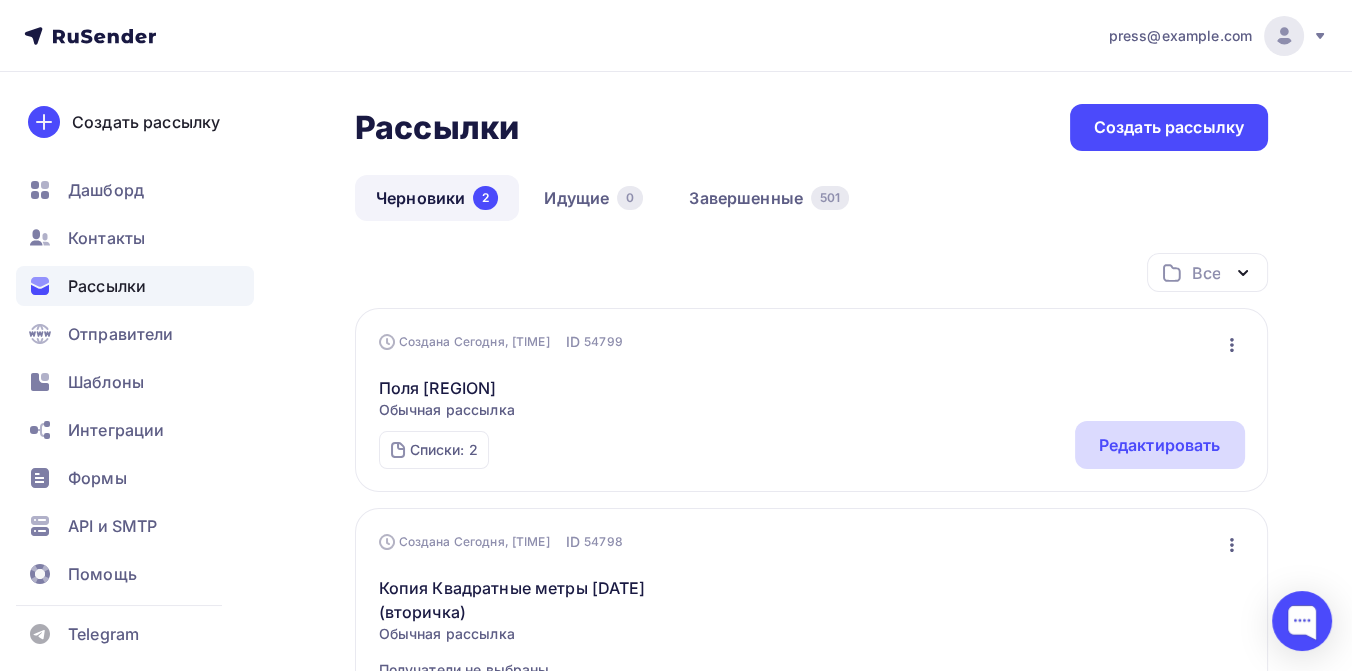 click on "Редактировать" at bounding box center [1160, 445] 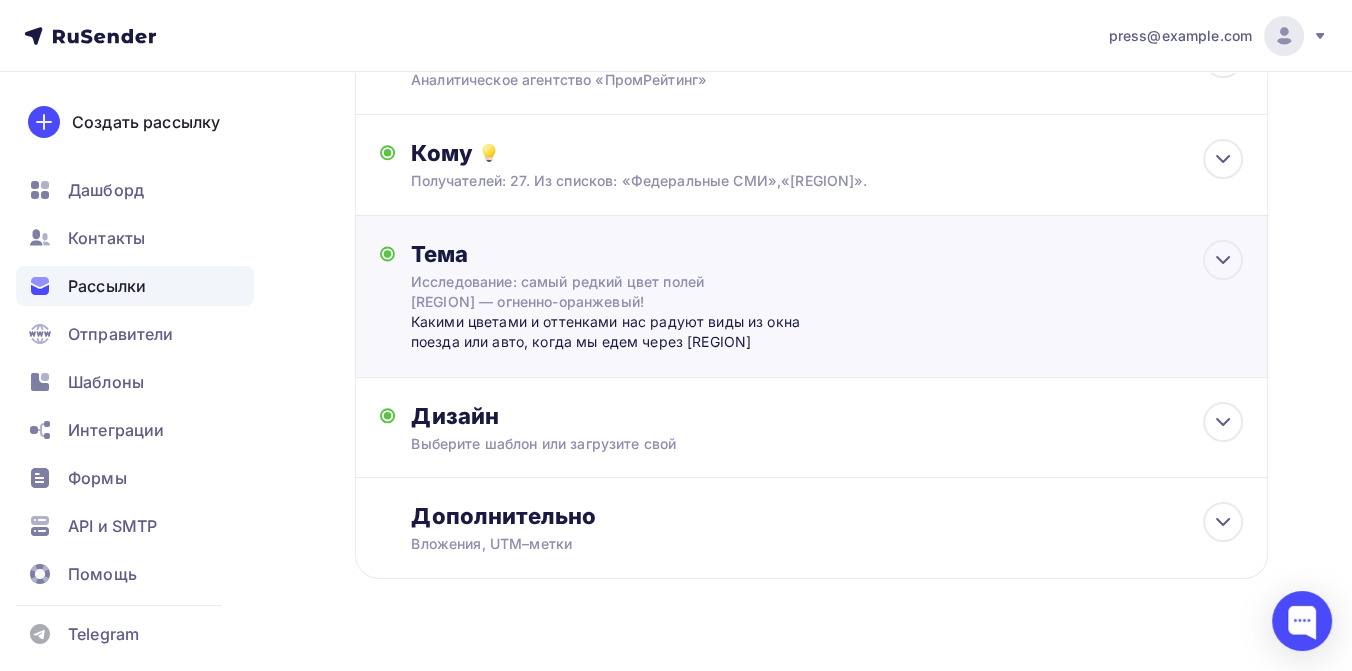 scroll, scrollTop: 208, scrollLeft: 0, axis: vertical 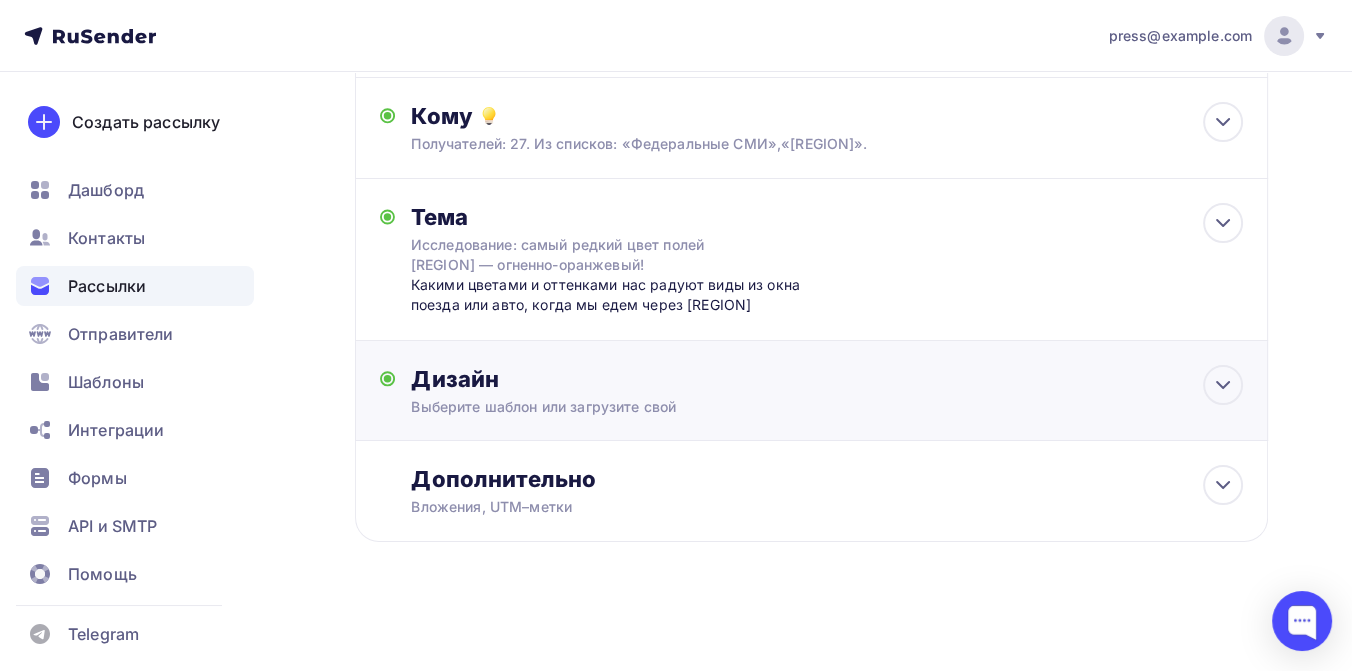 click on "Дизайн" at bounding box center (827, 379) 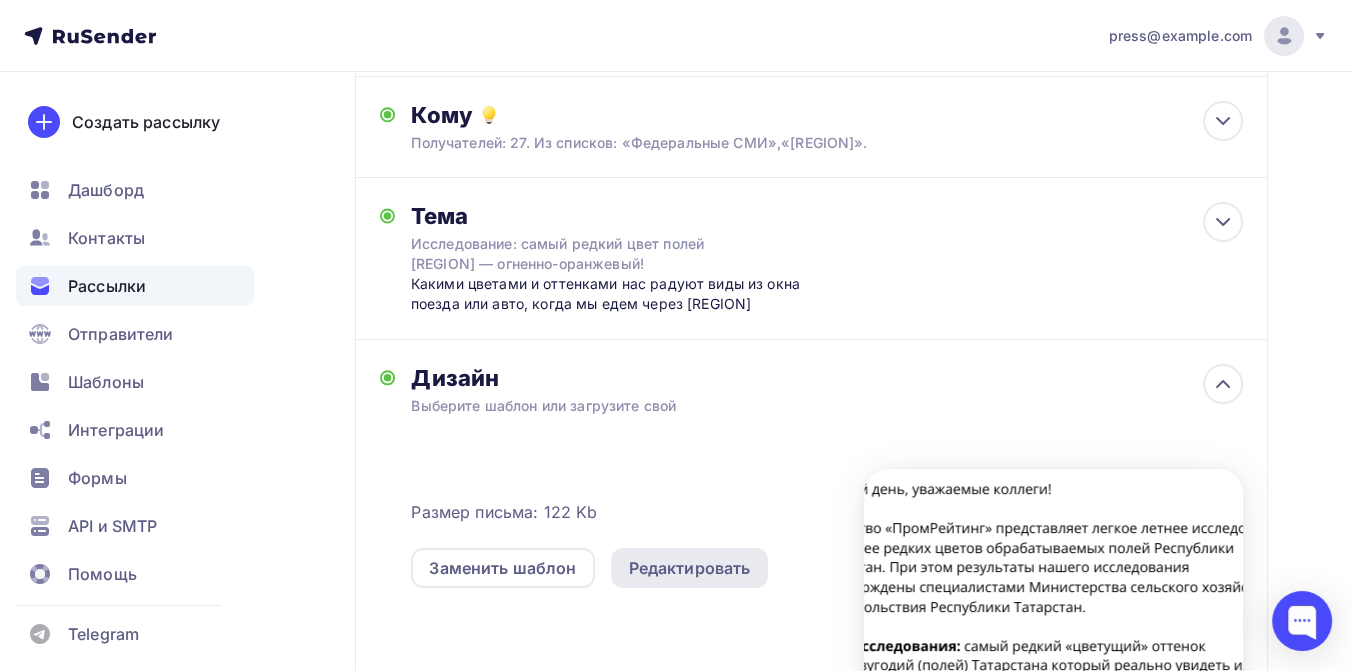 click on "Редактировать" at bounding box center [690, 568] 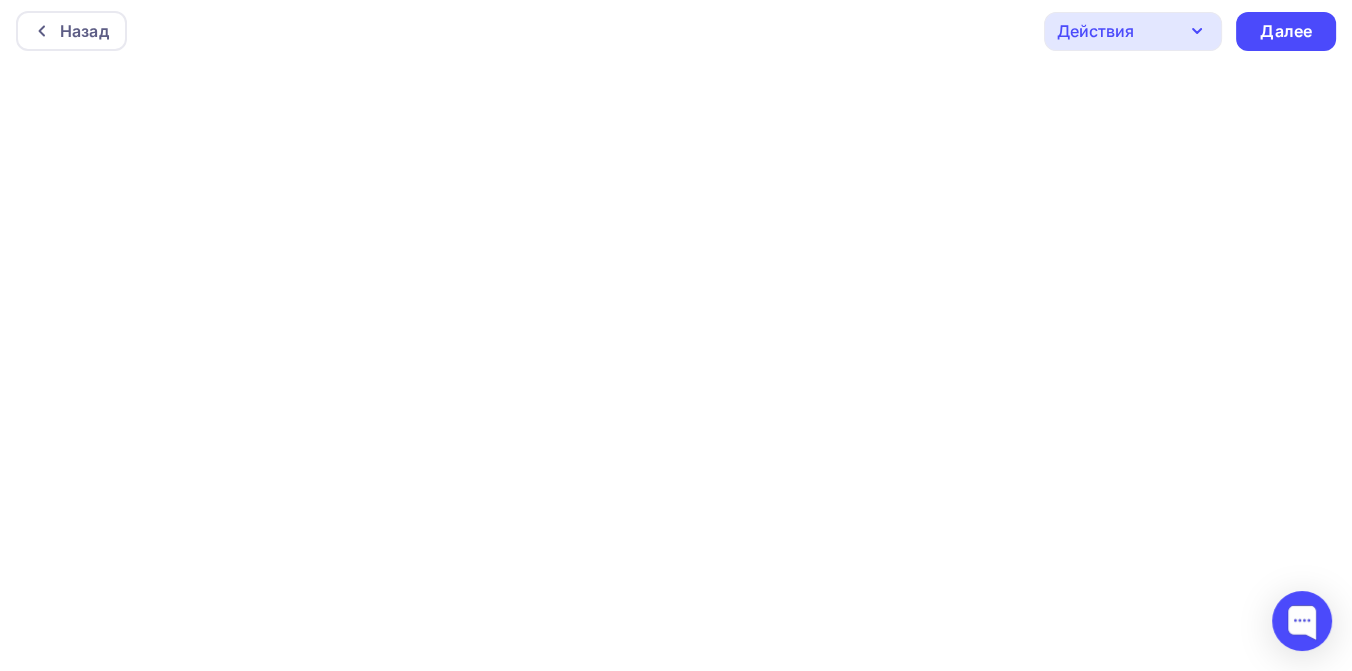 scroll, scrollTop: 0, scrollLeft: 0, axis: both 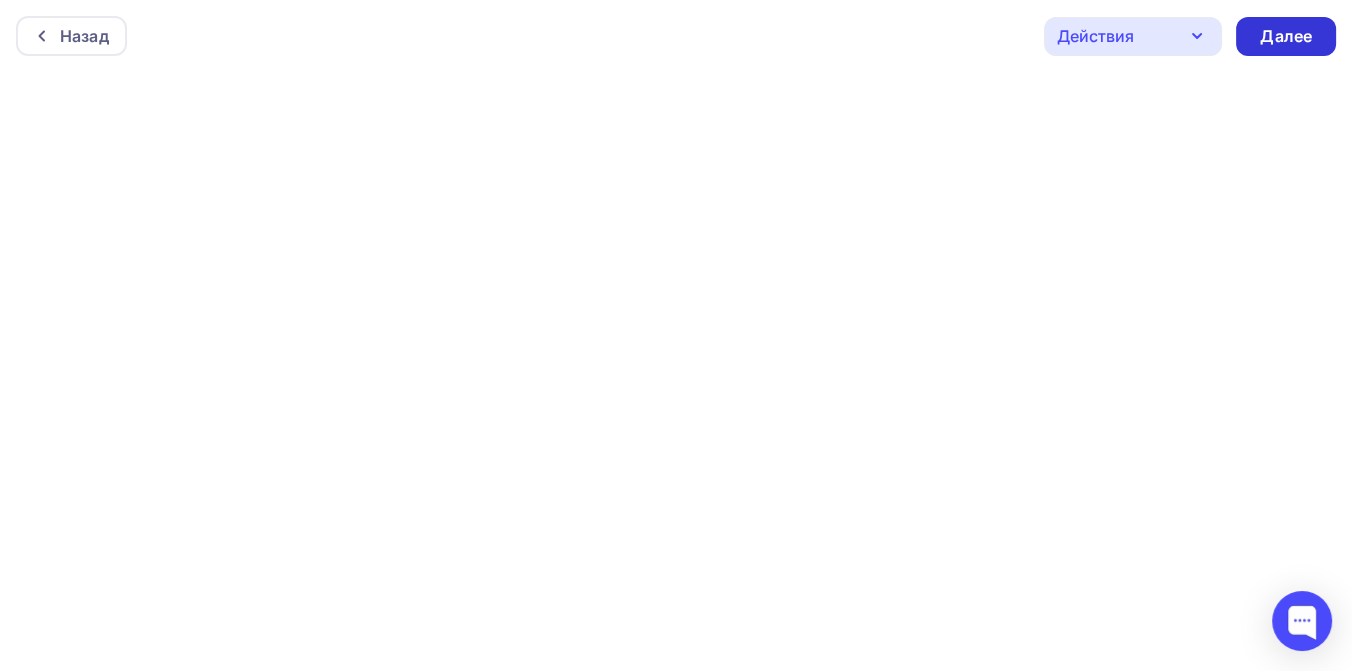 click on "Далее" at bounding box center [1286, 36] 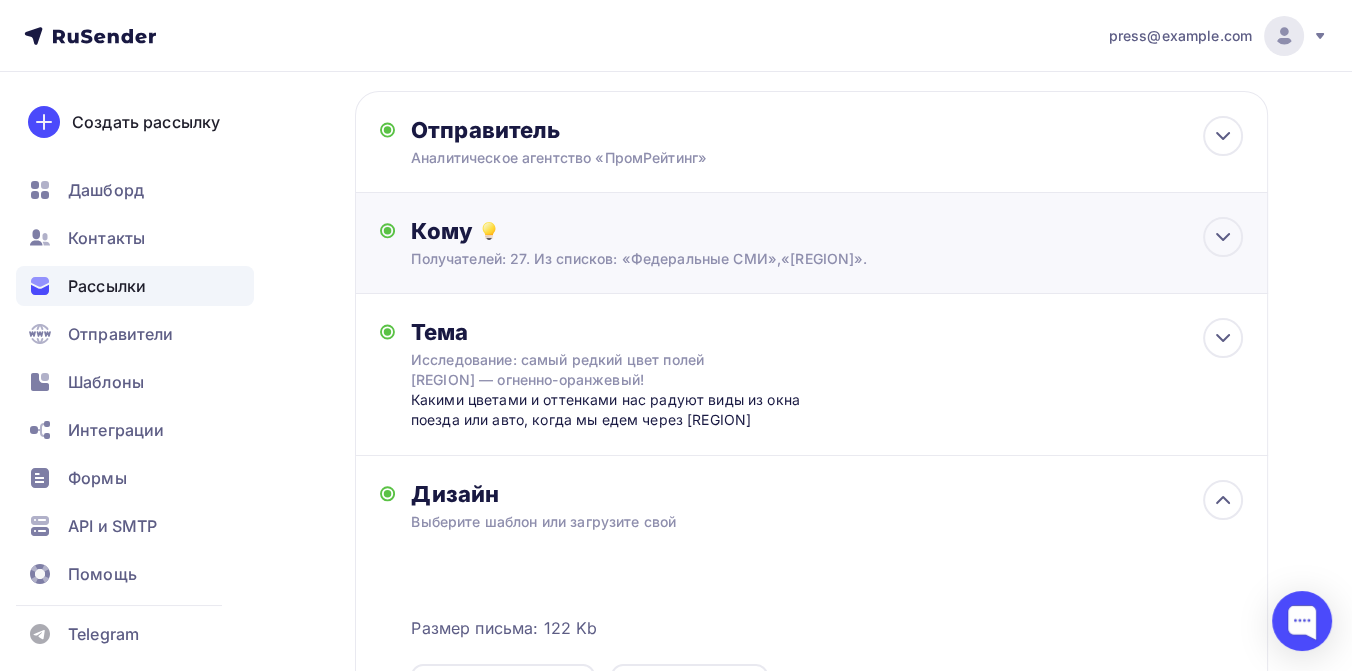 scroll, scrollTop: 0, scrollLeft: 0, axis: both 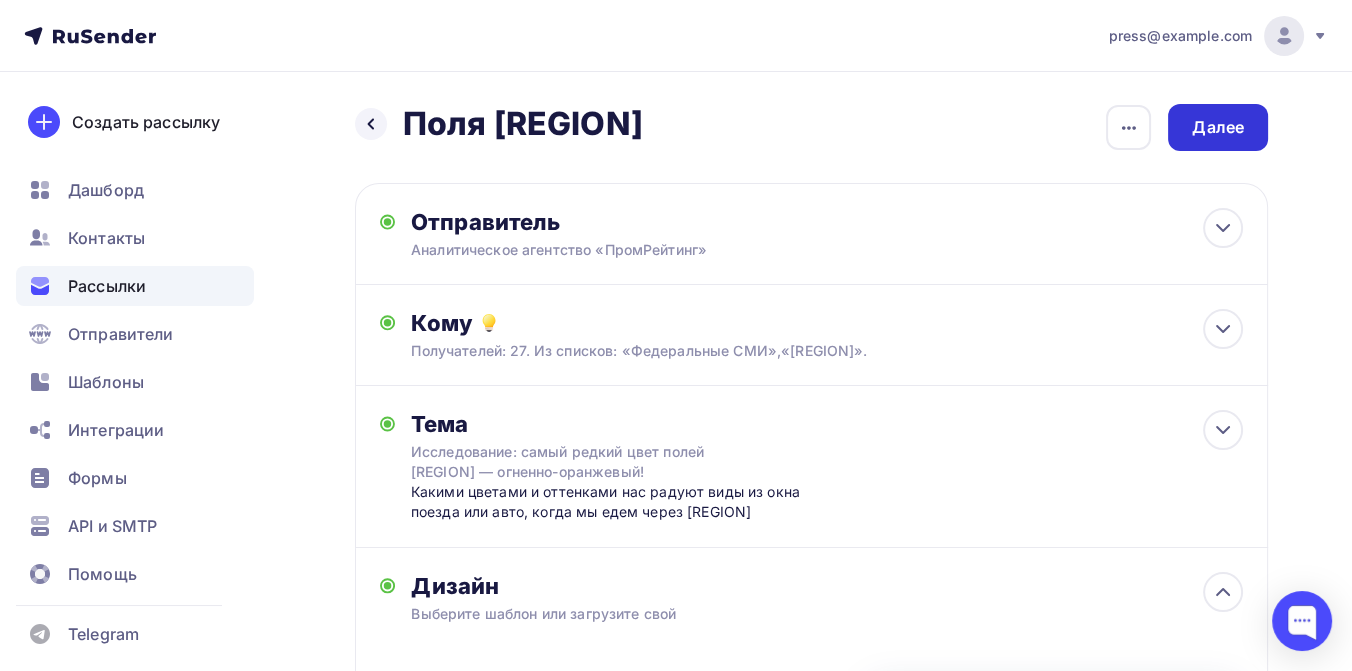 click on "Далее" at bounding box center [1218, 127] 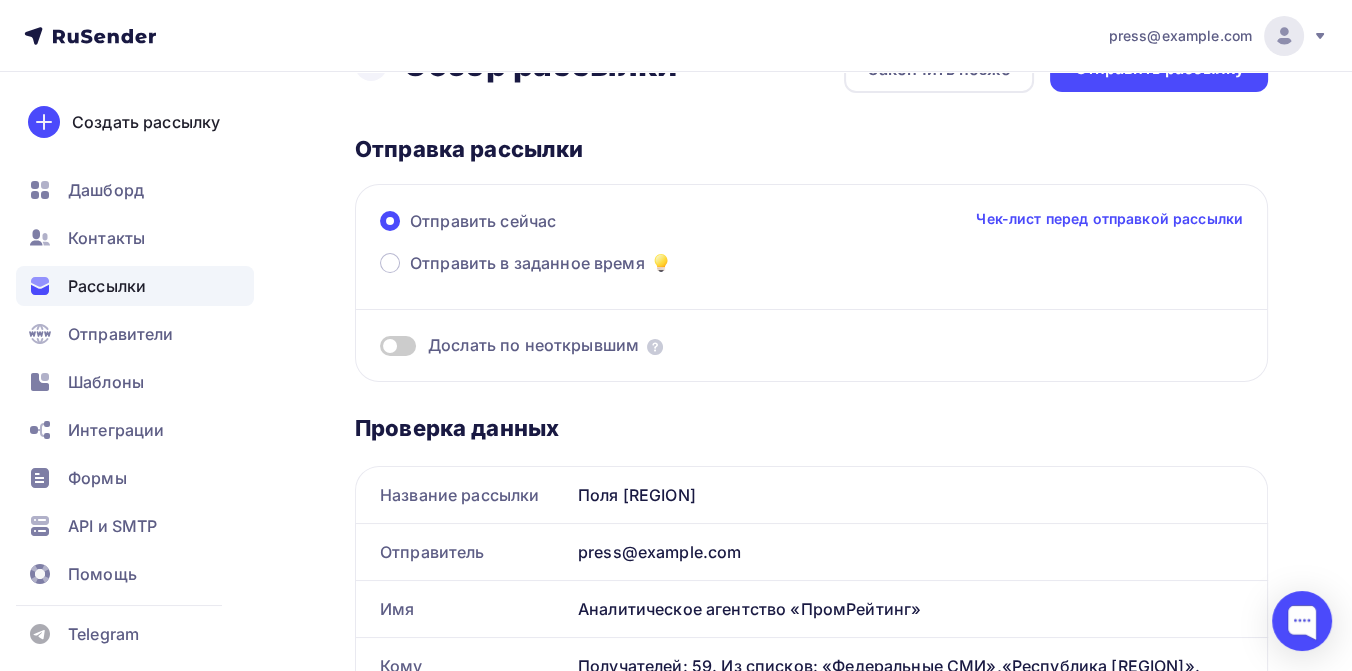 scroll, scrollTop: 0, scrollLeft: 0, axis: both 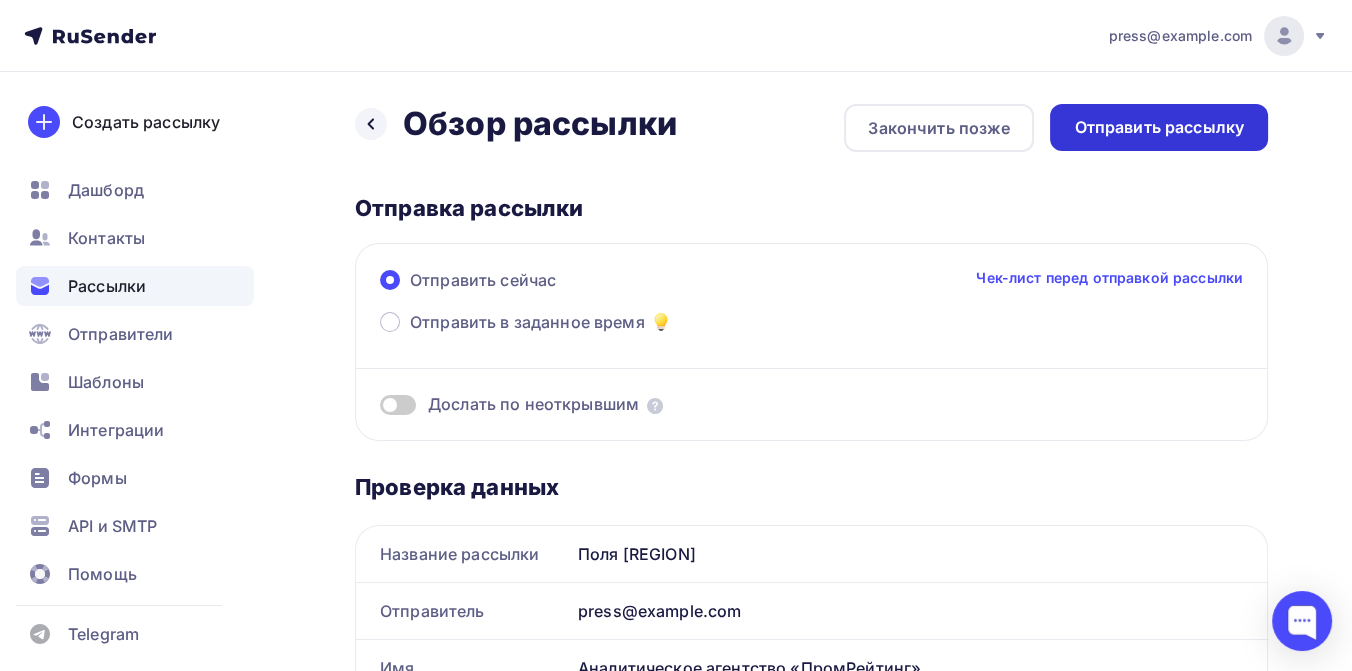 click on "Отправить рассылку" at bounding box center (1159, 127) 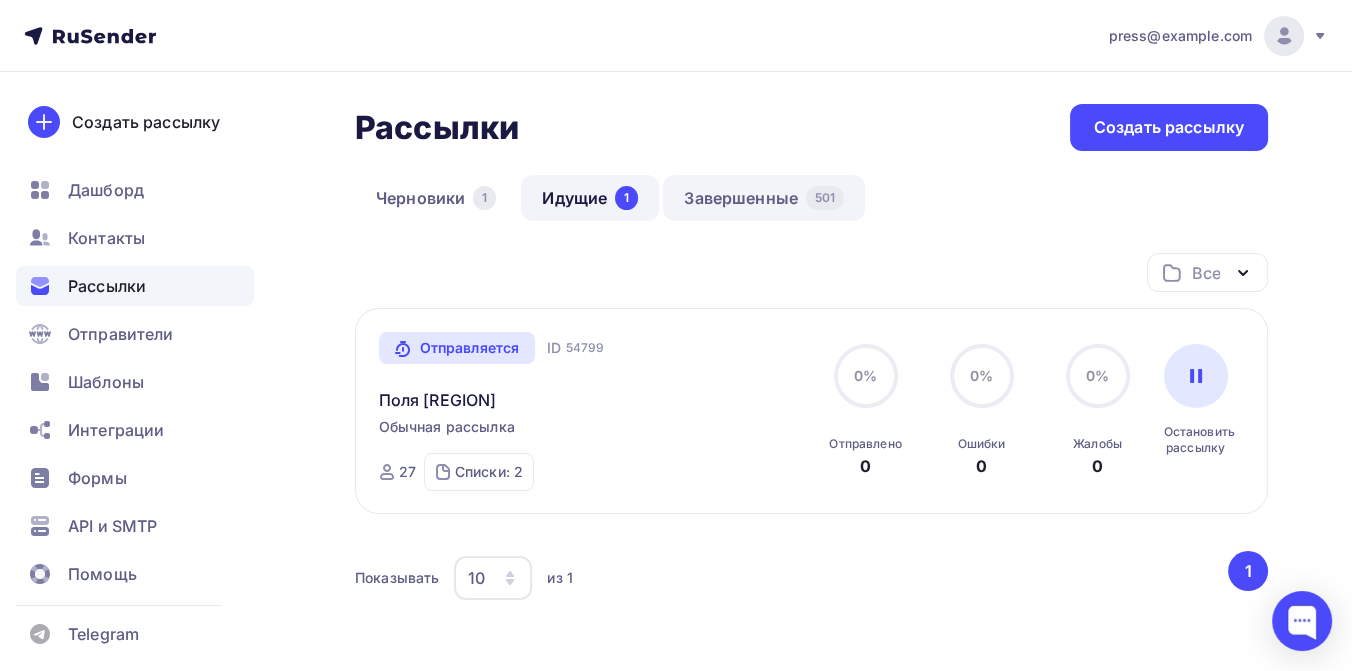 click on "Завершенные
501" at bounding box center (764, 198) 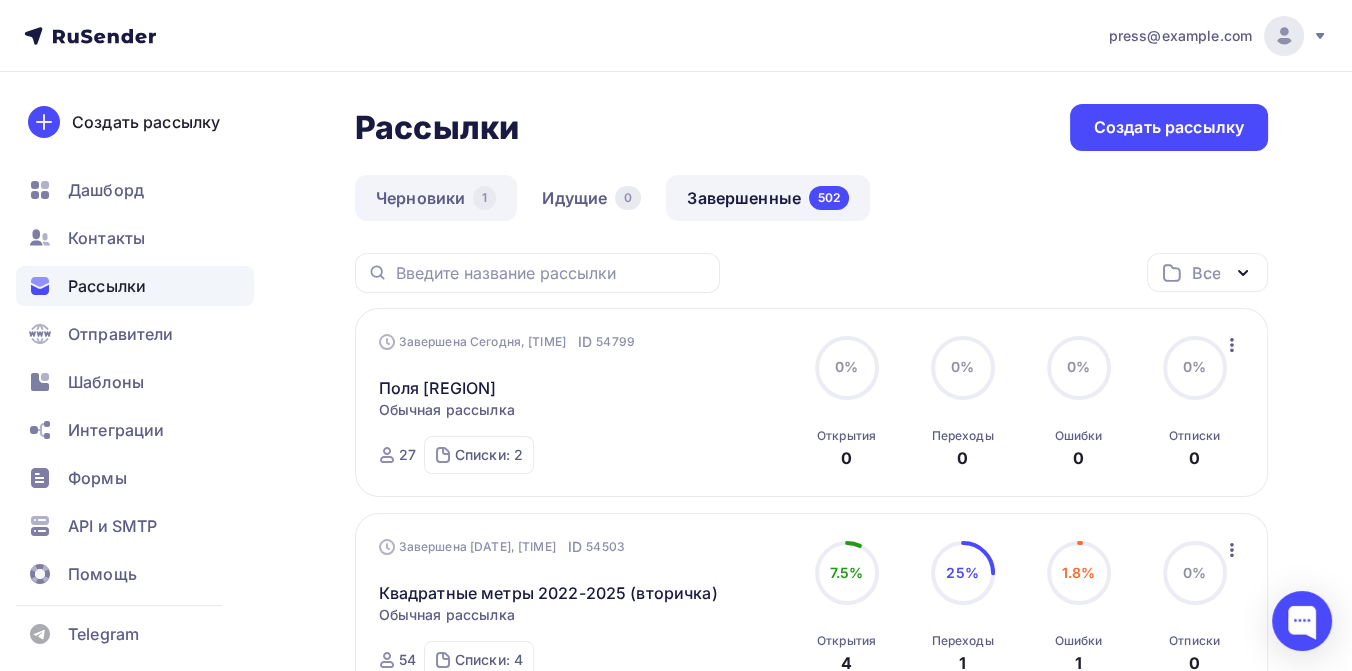 click on "Черновики
1" at bounding box center (436, 198) 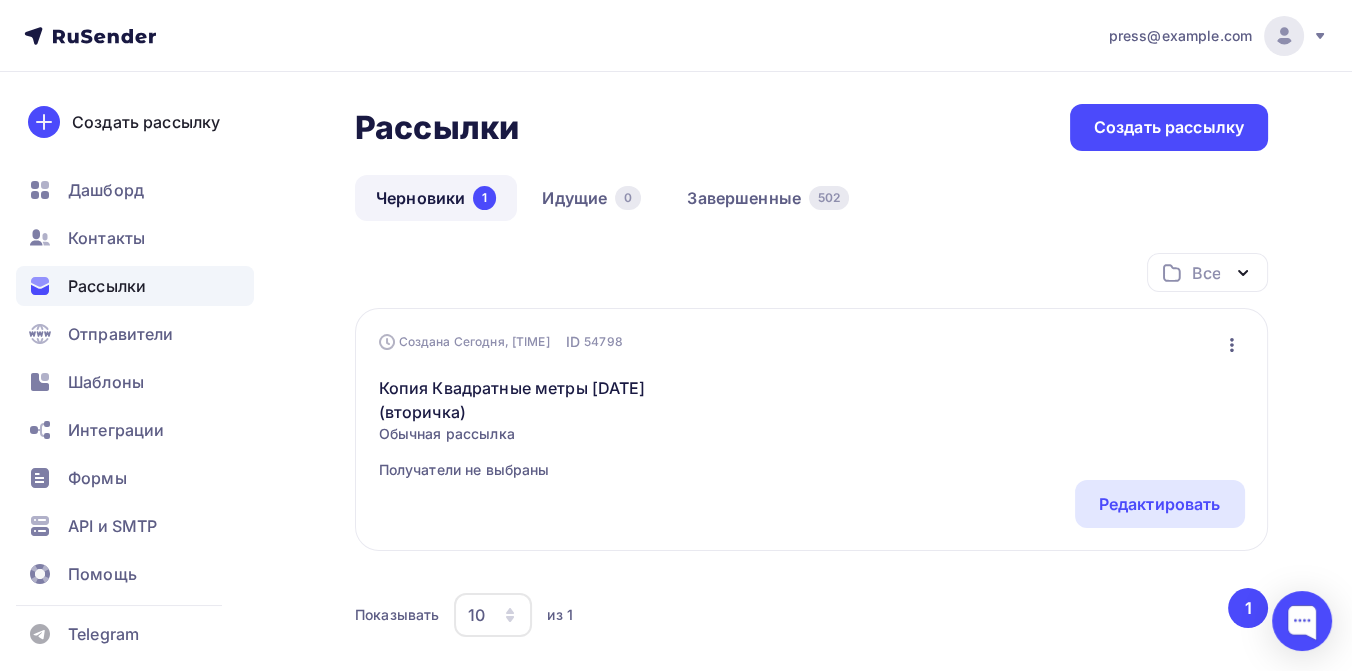 click 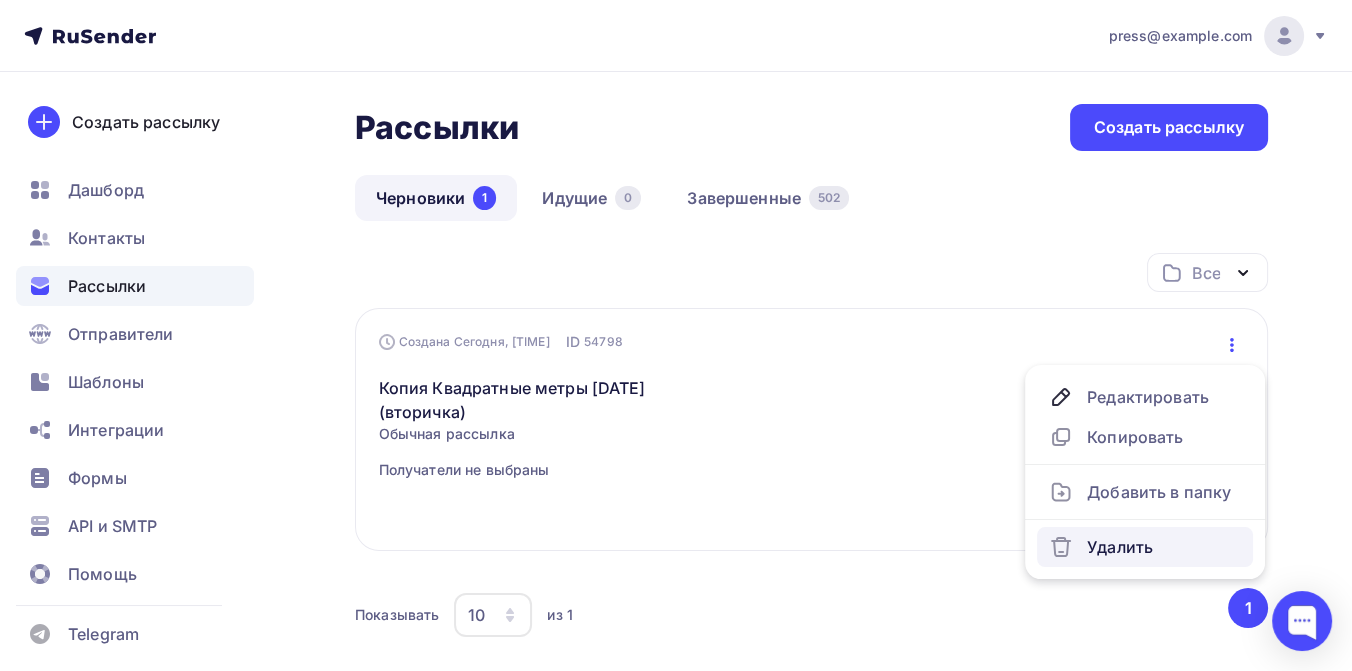 click on "Удалить" at bounding box center [1145, 547] 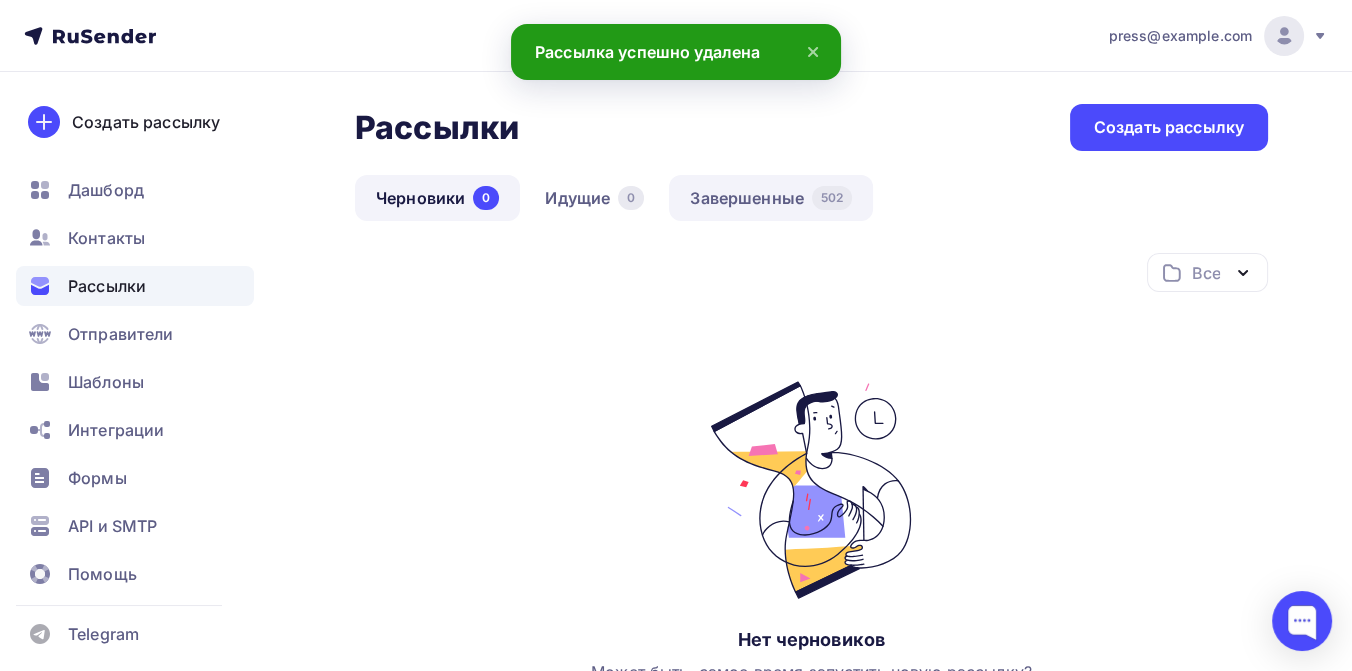 click on "Завершенные
502" at bounding box center [771, 198] 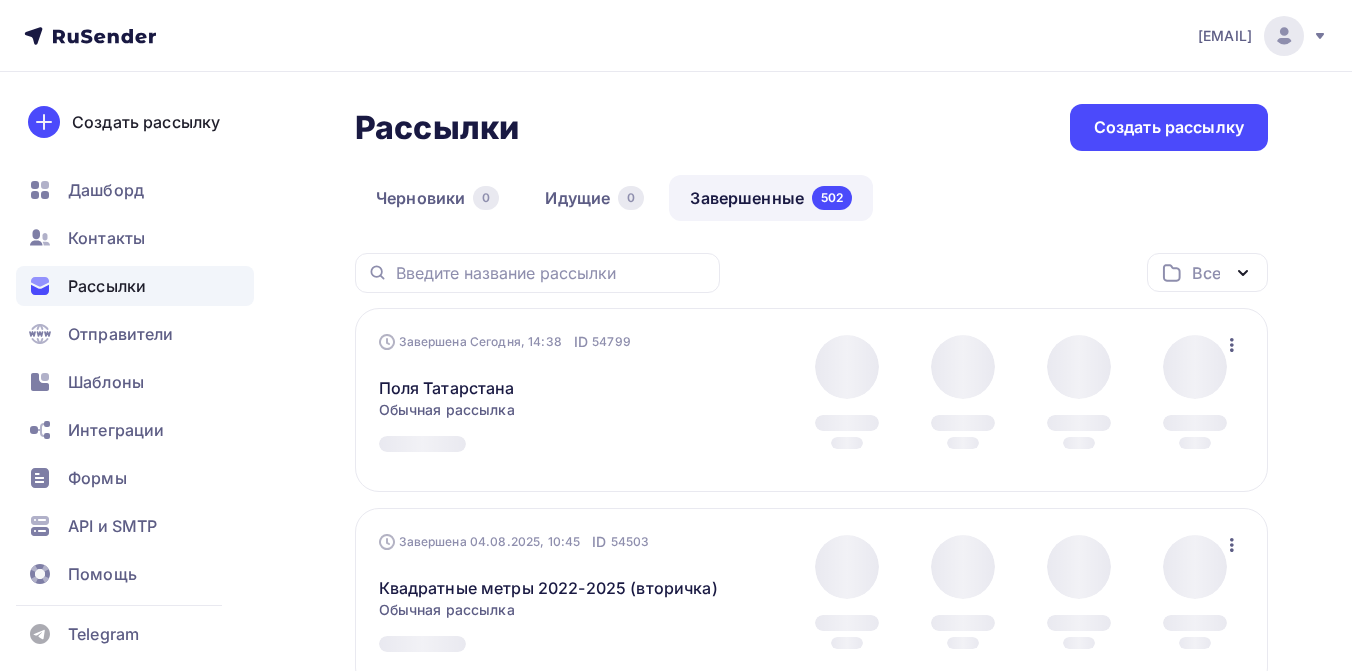 scroll, scrollTop: 0, scrollLeft: 0, axis: both 